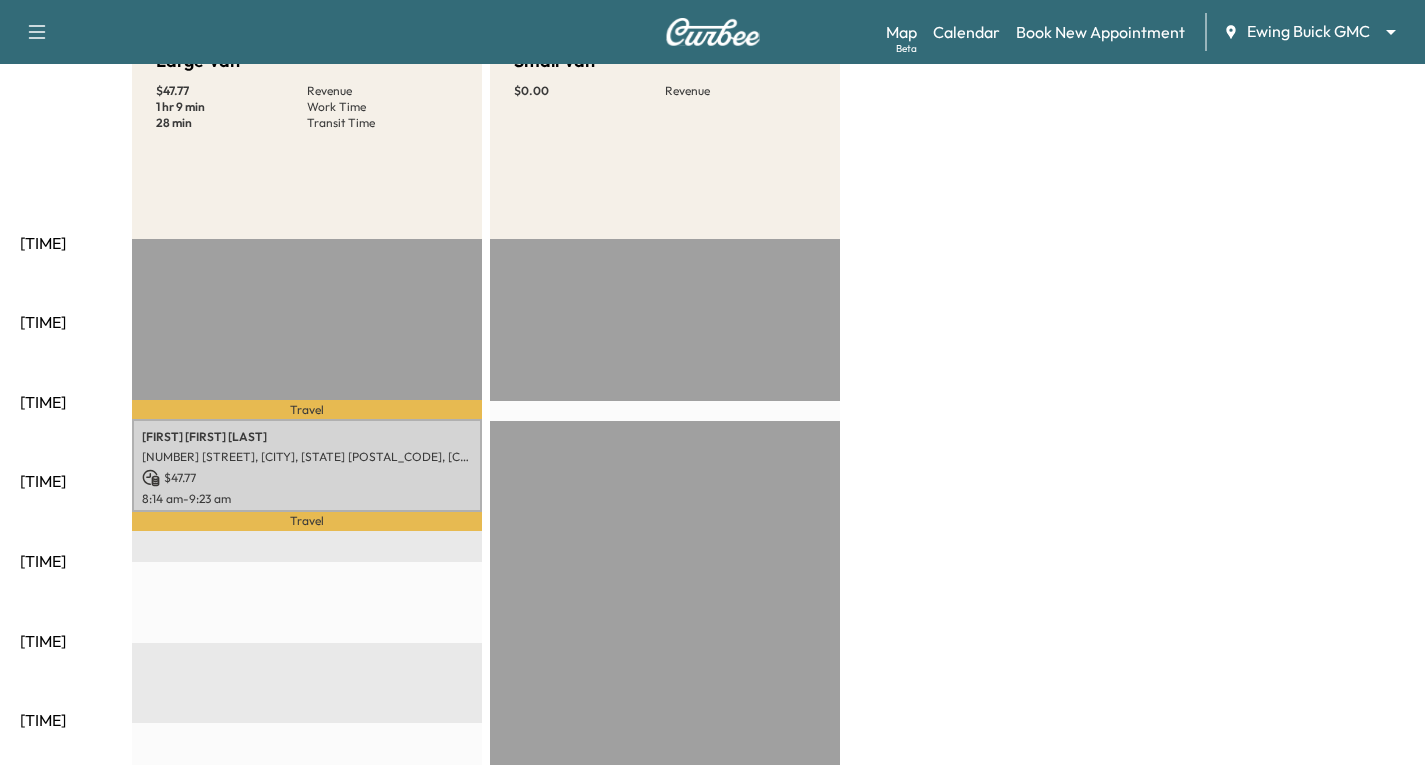 scroll, scrollTop: 300, scrollLeft: 0, axis: vertical 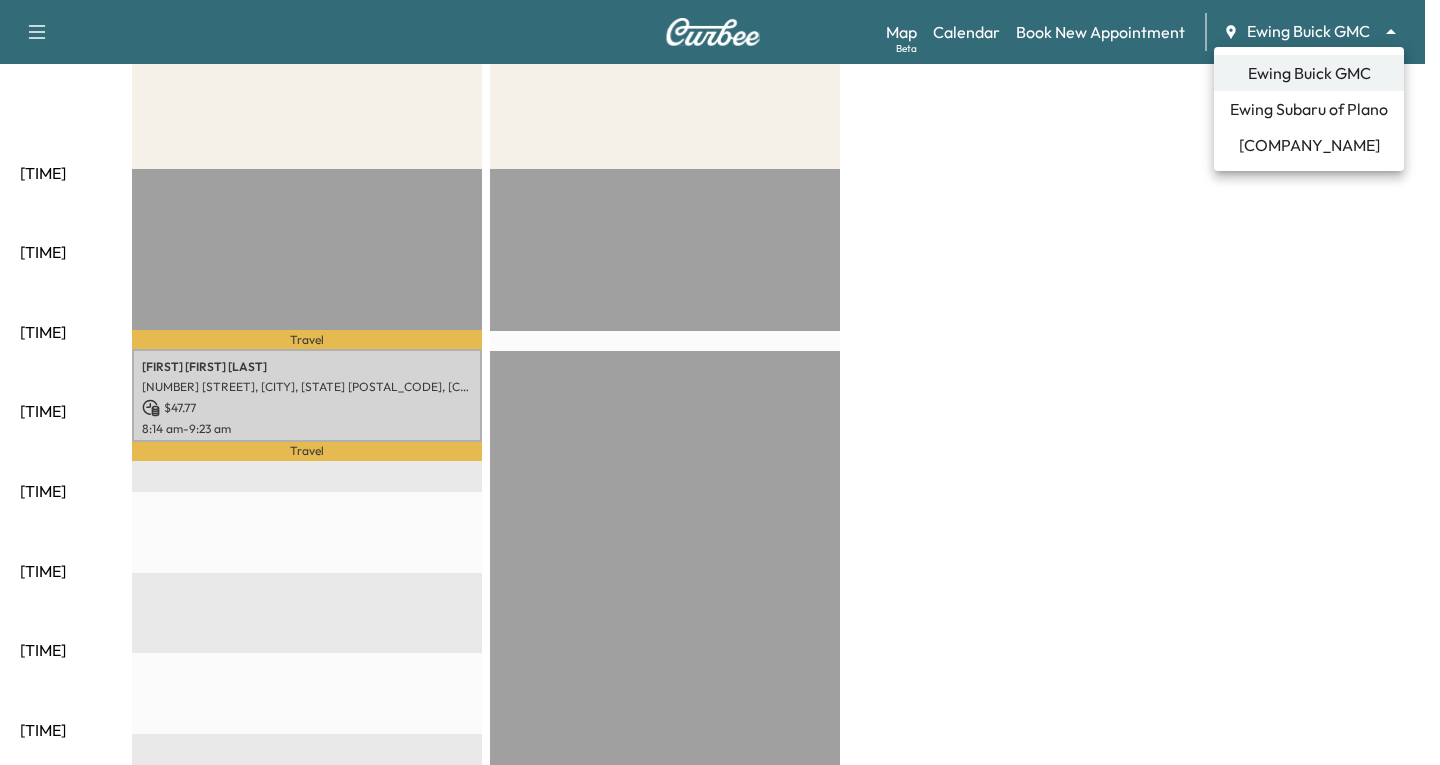 click on "Support Log Out Map Beta Calendar Book New Appointment Ewing Buick GMC ******** ​ Mobile Service Schedule View and update your mobile appointment schedule. Yesterday Today Tomorrow Tuesday, August 19 August 2025 S M T W T F S   27   28   29   30   31   1   2   3   4   5   6   7   8   9   10   11   12   13   14   15   16   17   18   19   20   21   22   23   24   25   26   27   28   29   30   31   1   2   3   4   5 Cancel Done Filter Modify Van Schedule Modify Van Schedule Van Schedule for  Tuesday, August 19, 2025 *  Schedule modified Shift Start Shift End Small Van 8:00 AM * Start 8:15 AM **** Start Inactive Large Van 8:00 AM * Start 4:00 PM ** Start Inactive Cancel Save & Close 06:00AM 07:00AM 08:00AM 09:00AM 10:00AM 11:00AM 12:00PM 01:00PM 02:00PM 03:00PM 04:00PM 05:00PM 06:00PM 07:00PM 08:00PM 09:00PM 10:00PM Large Van $ 47.77 Revenue 1 hr 9 min Work Time 28 min Transit Time Travel patricia    carl young  2841 Pinehurst Dr, Plano, TX 75075, USA   $ 47.77 8:14 am  -  9:23 am Travel EST Start   $" at bounding box center (720, 82) 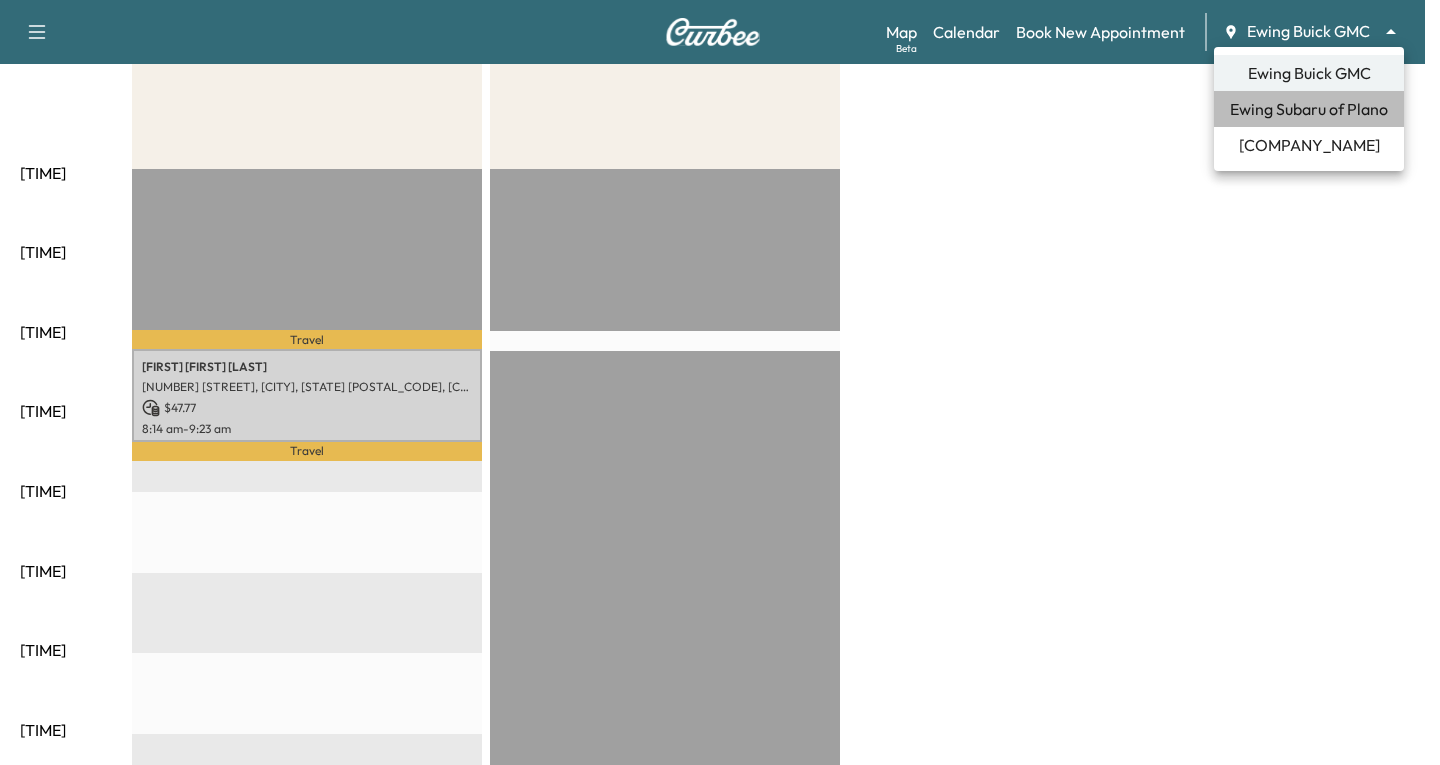click on "Ewing Subaru of Plano" at bounding box center (1309, 109) 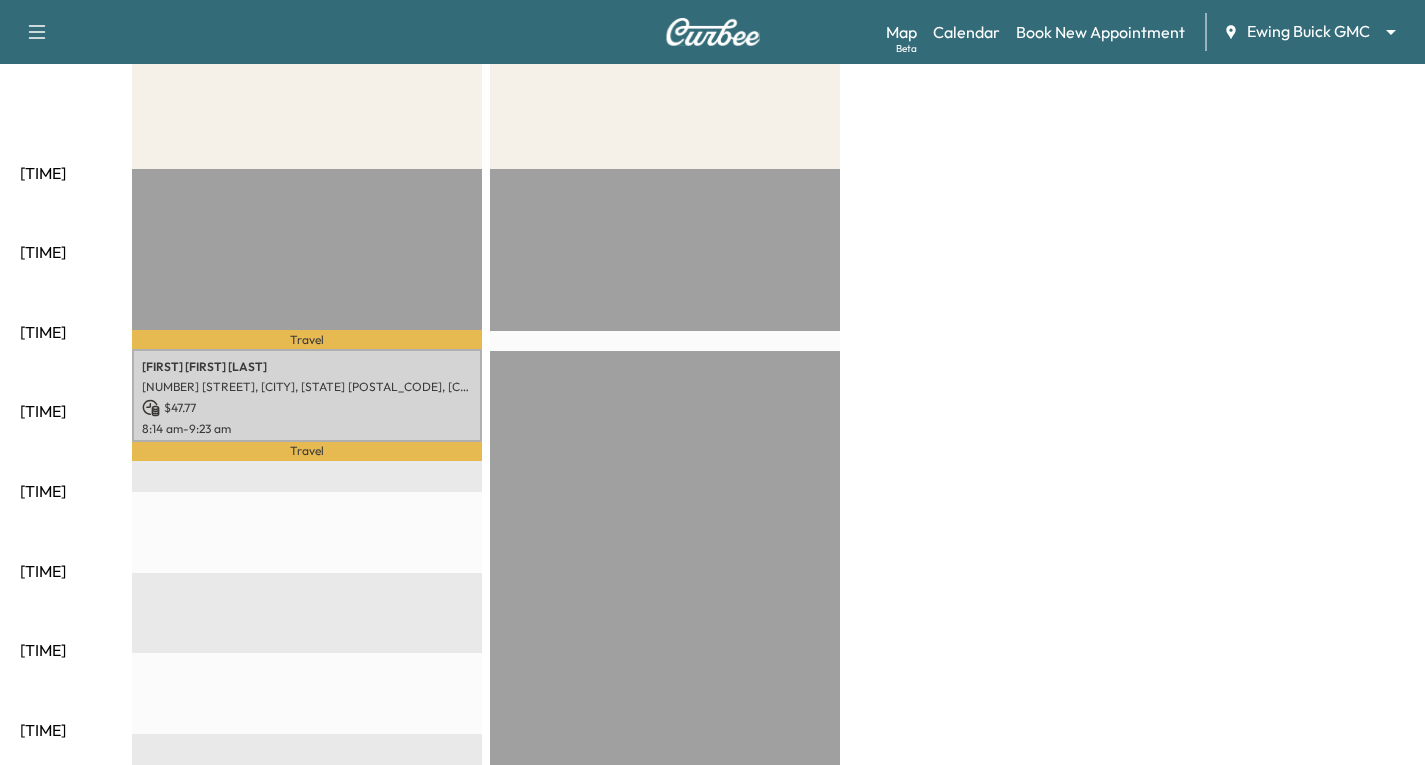 scroll, scrollTop: 0, scrollLeft: 0, axis: both 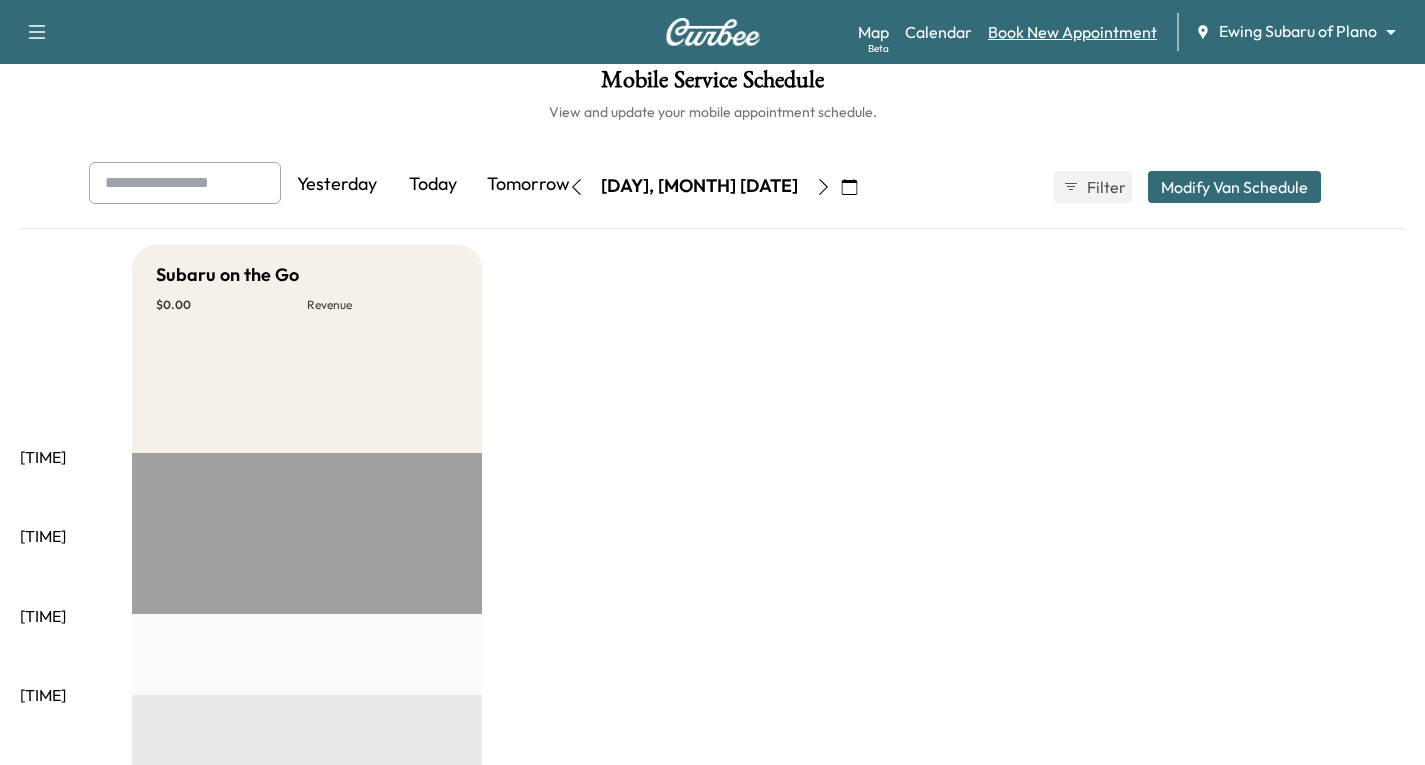 click on "Book New Appointment" at bounding box center (1072, 32) 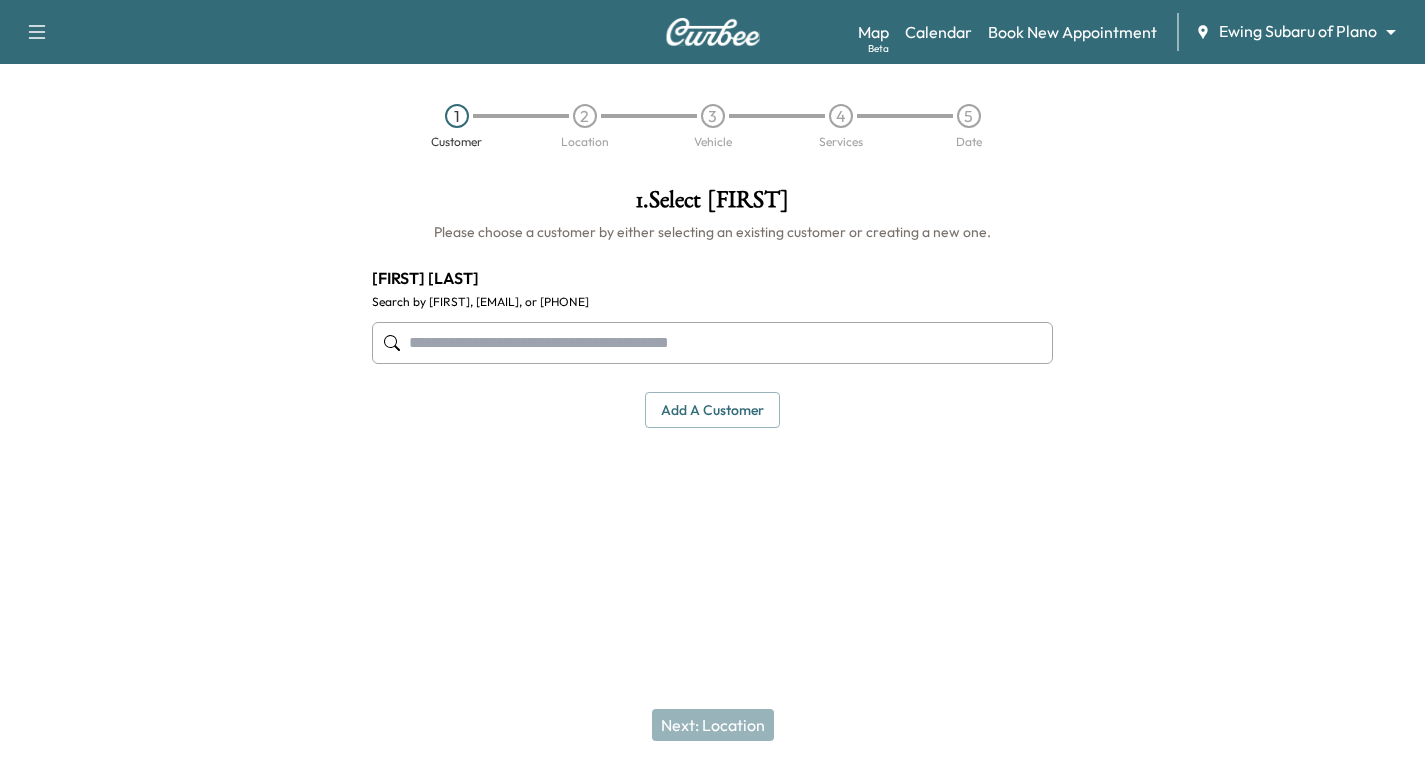 scroll, scrollTop: 0, scrollLeft: 0, axis: both 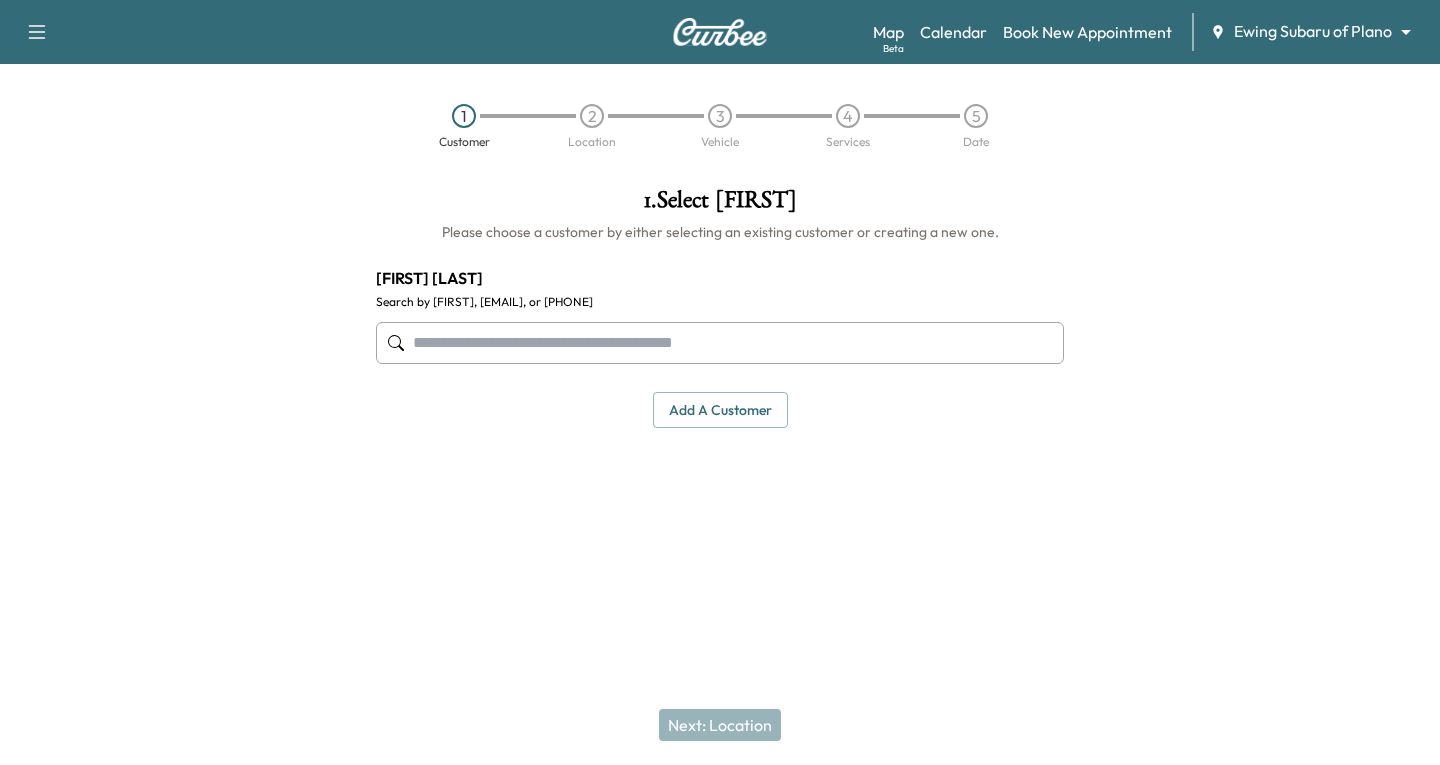 click at bounding box center [720, 343] 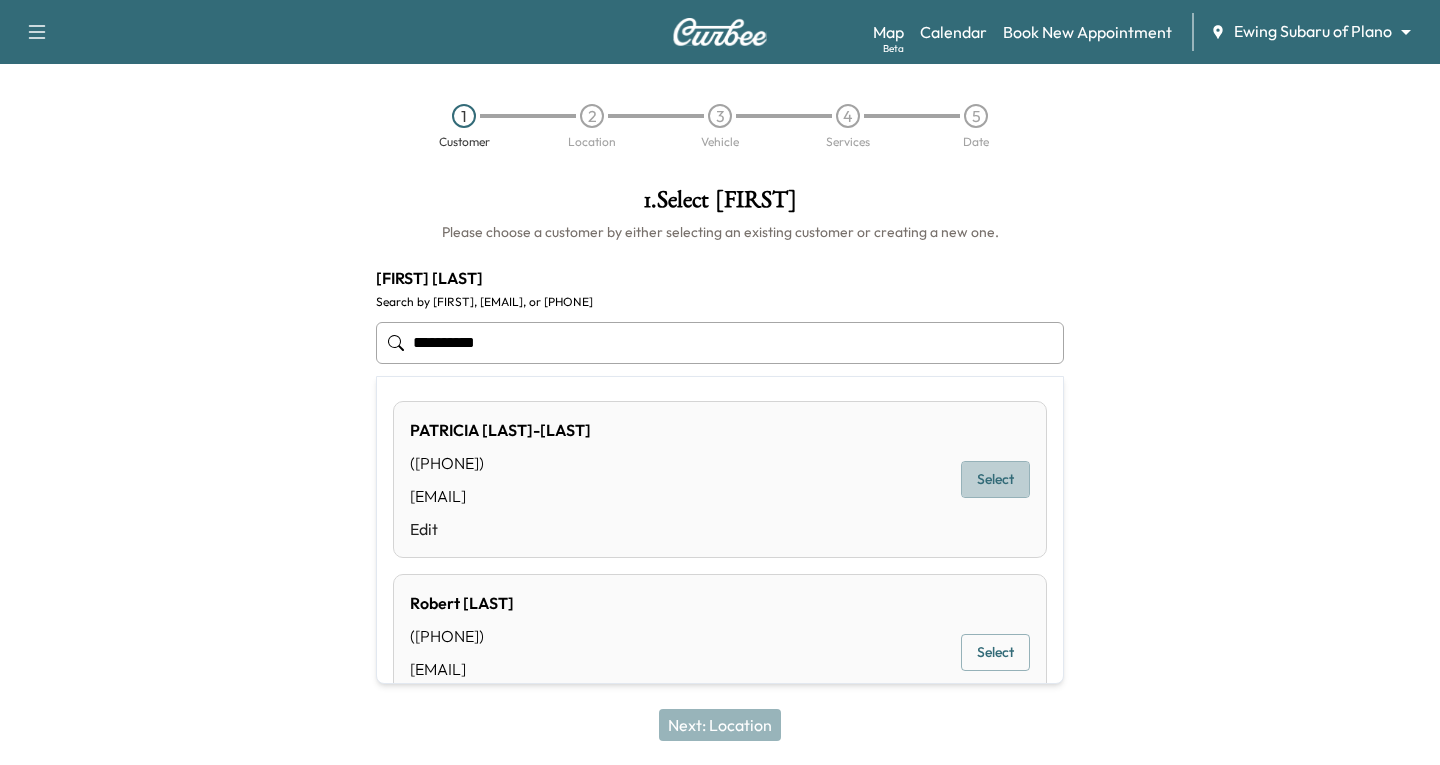 click on "Select" at bounding box center (995, 479) 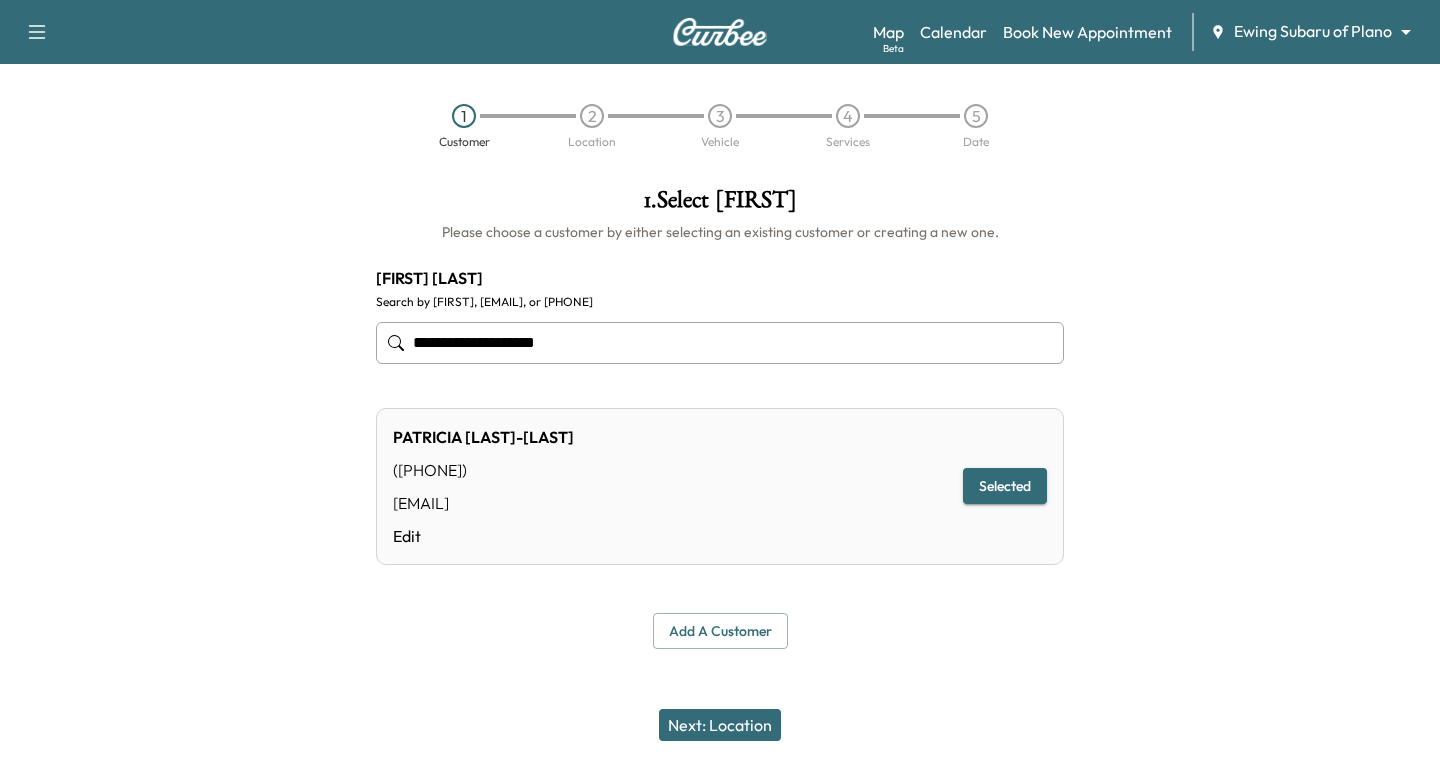 type on "**********" 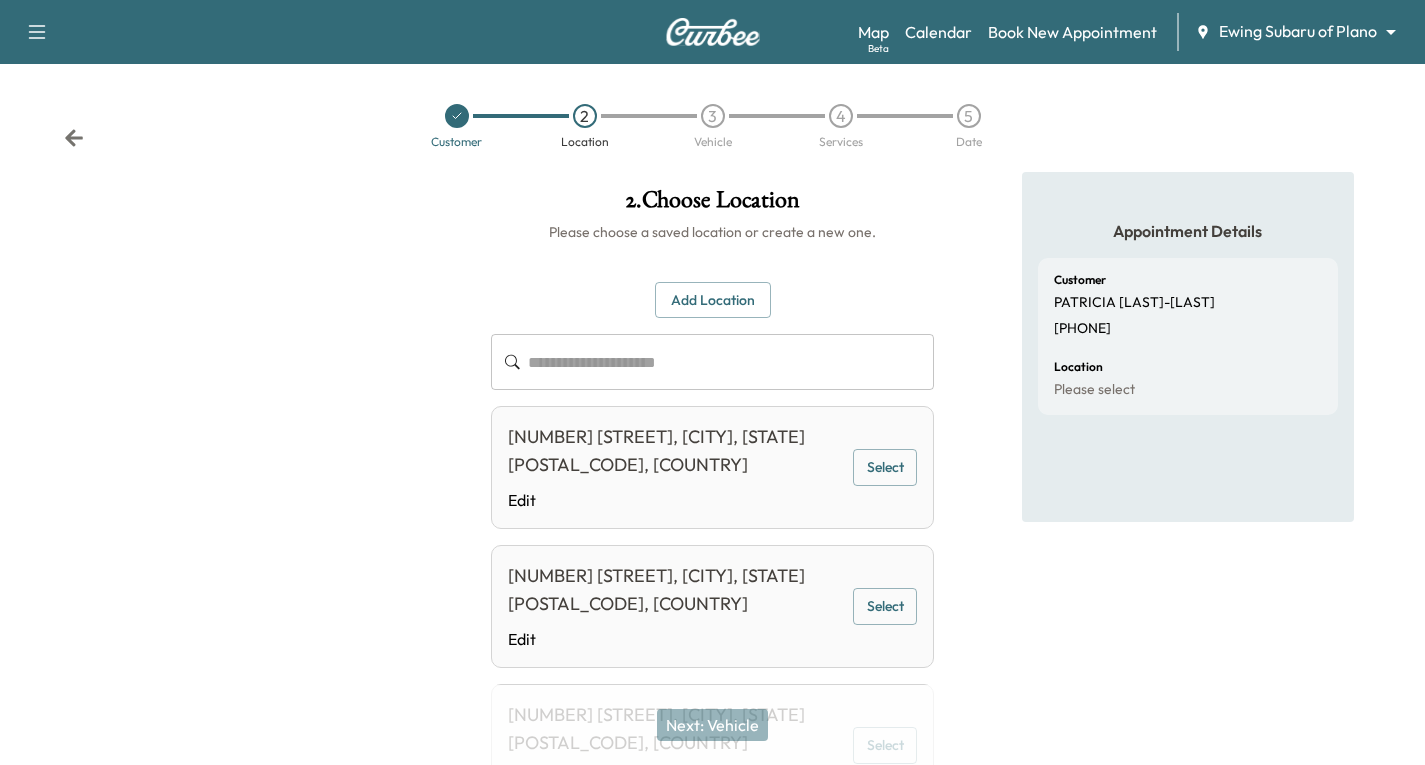 click on "Select" at bounding box center (885, 467) 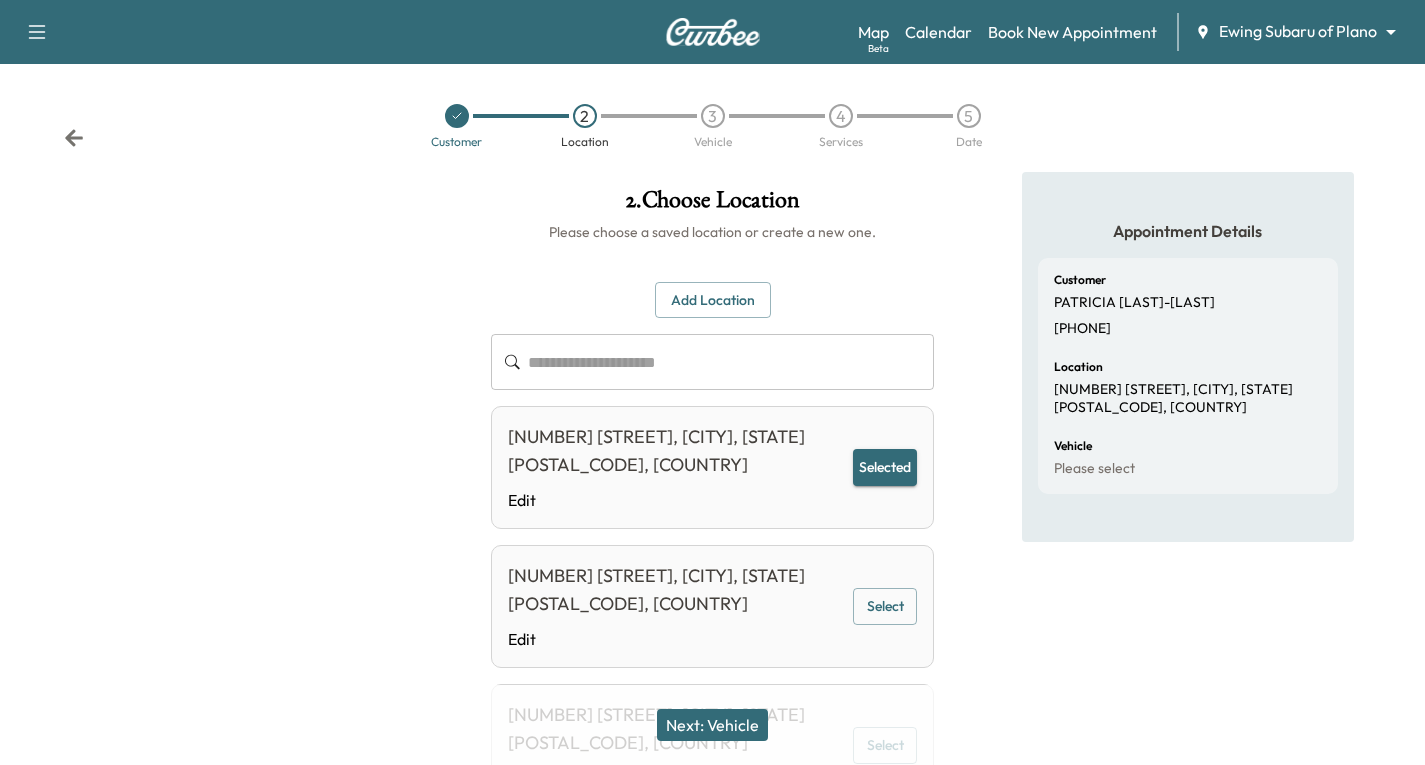 click on "Next: Vehicle" at bounding box center (712, 725) 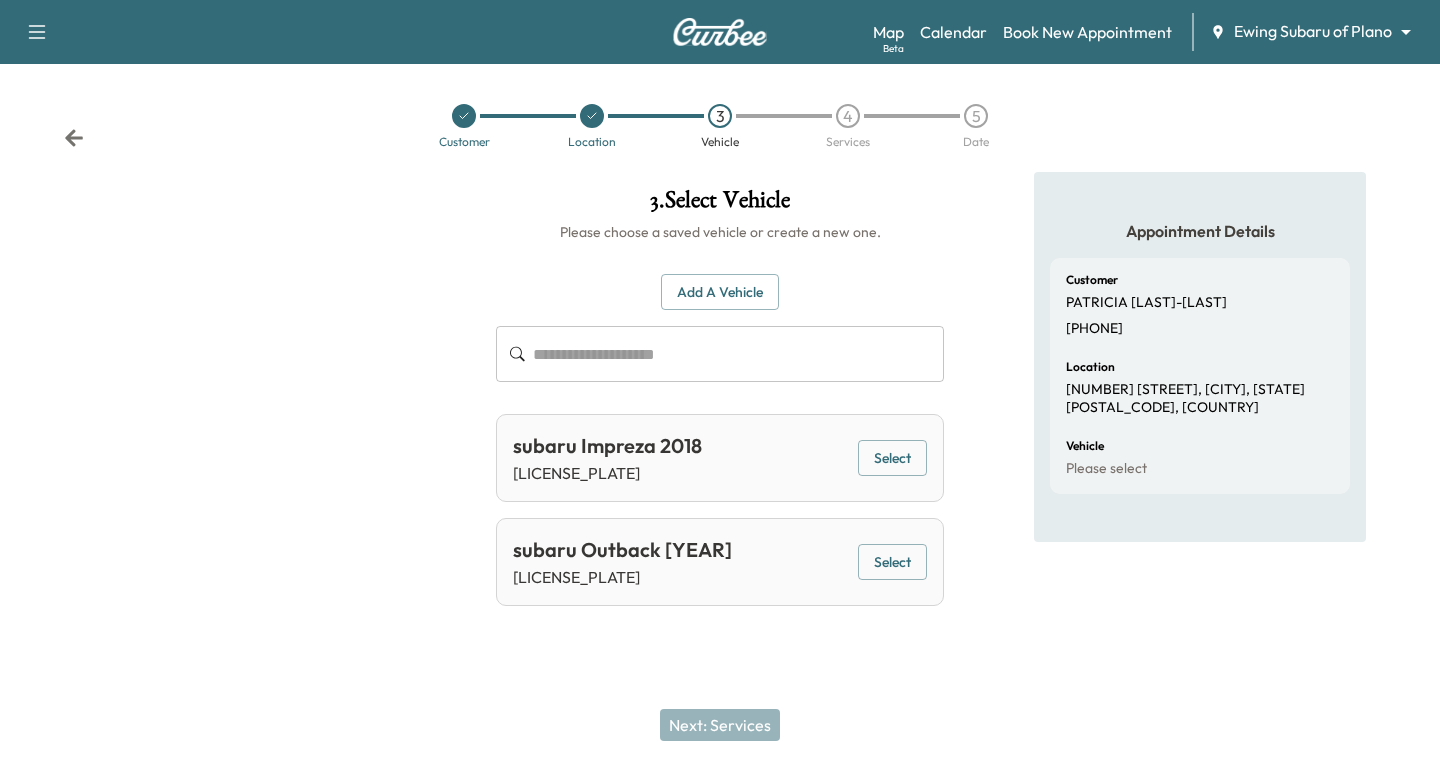 click on "Select" at bounding box center [892, 562] 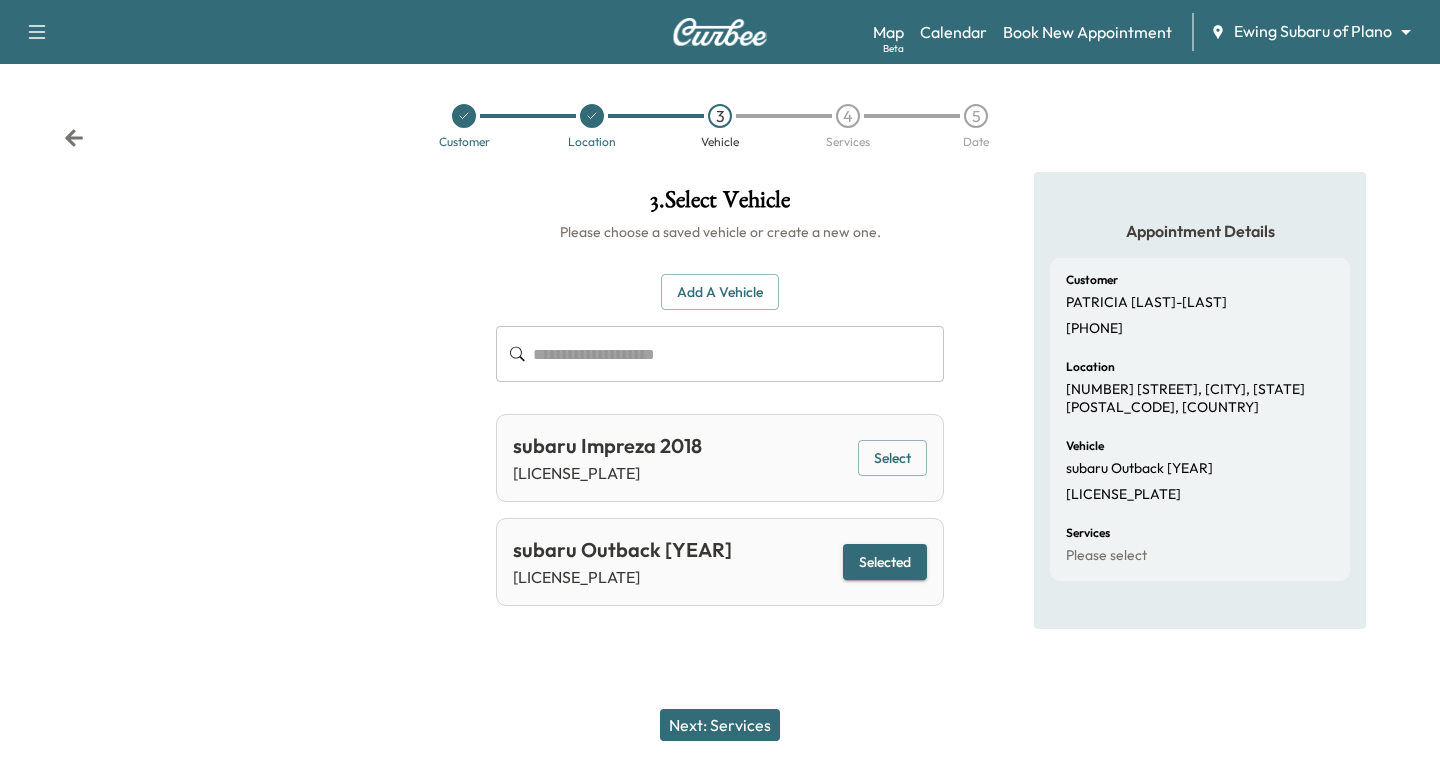 click on "Next: Services" at bounding box center [720, 725] 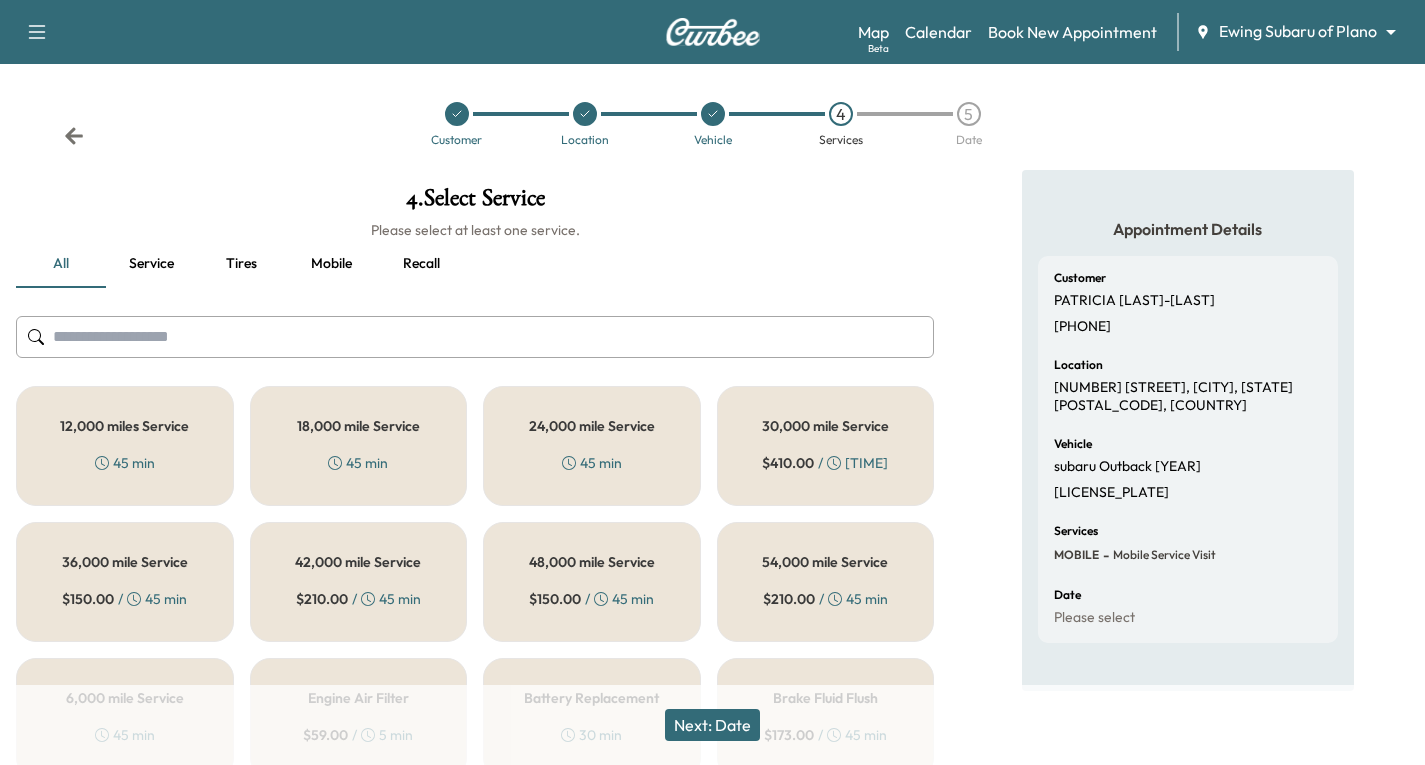 scroll, scrollTop: 0, scrollLeft: 0, axis: both 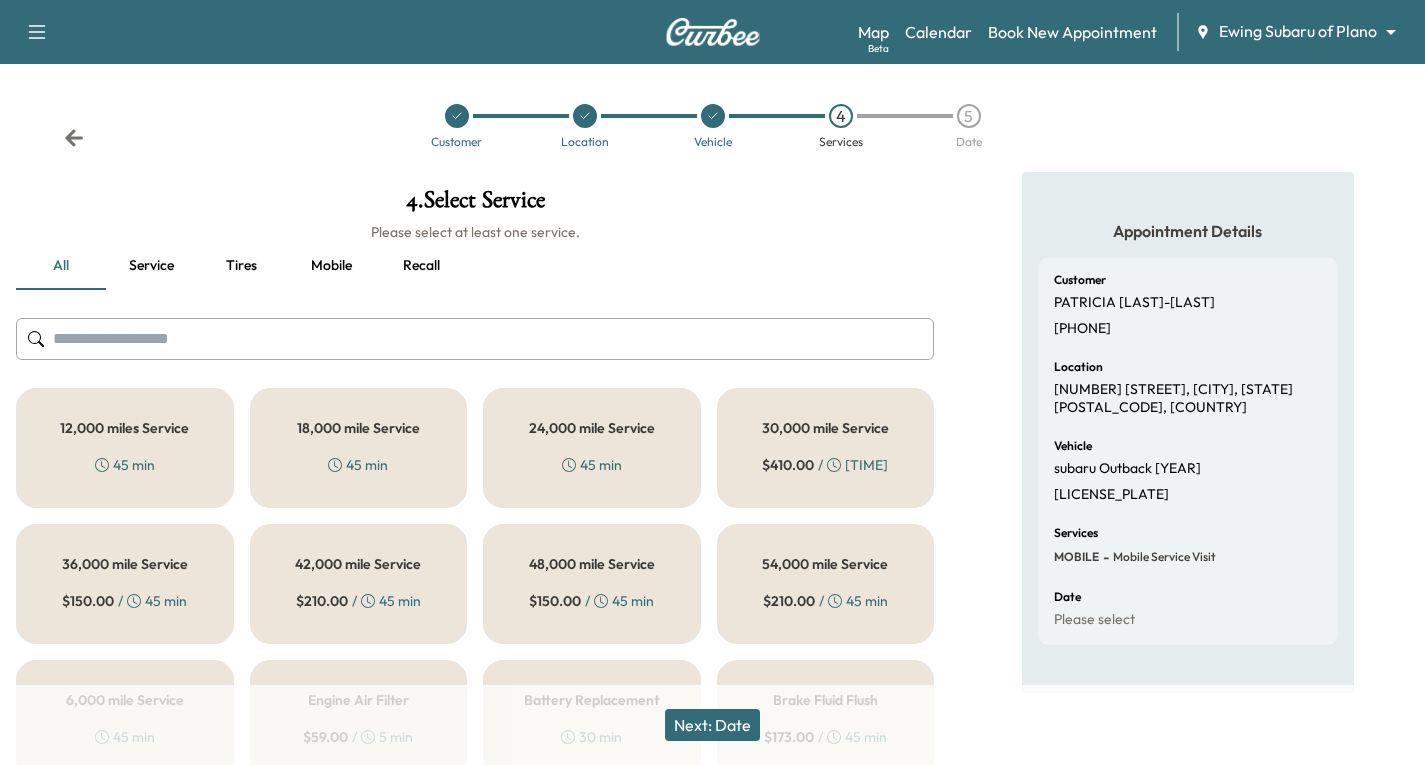 click on "12,000 miles Service 45 min" at bounding box center (125, 448) 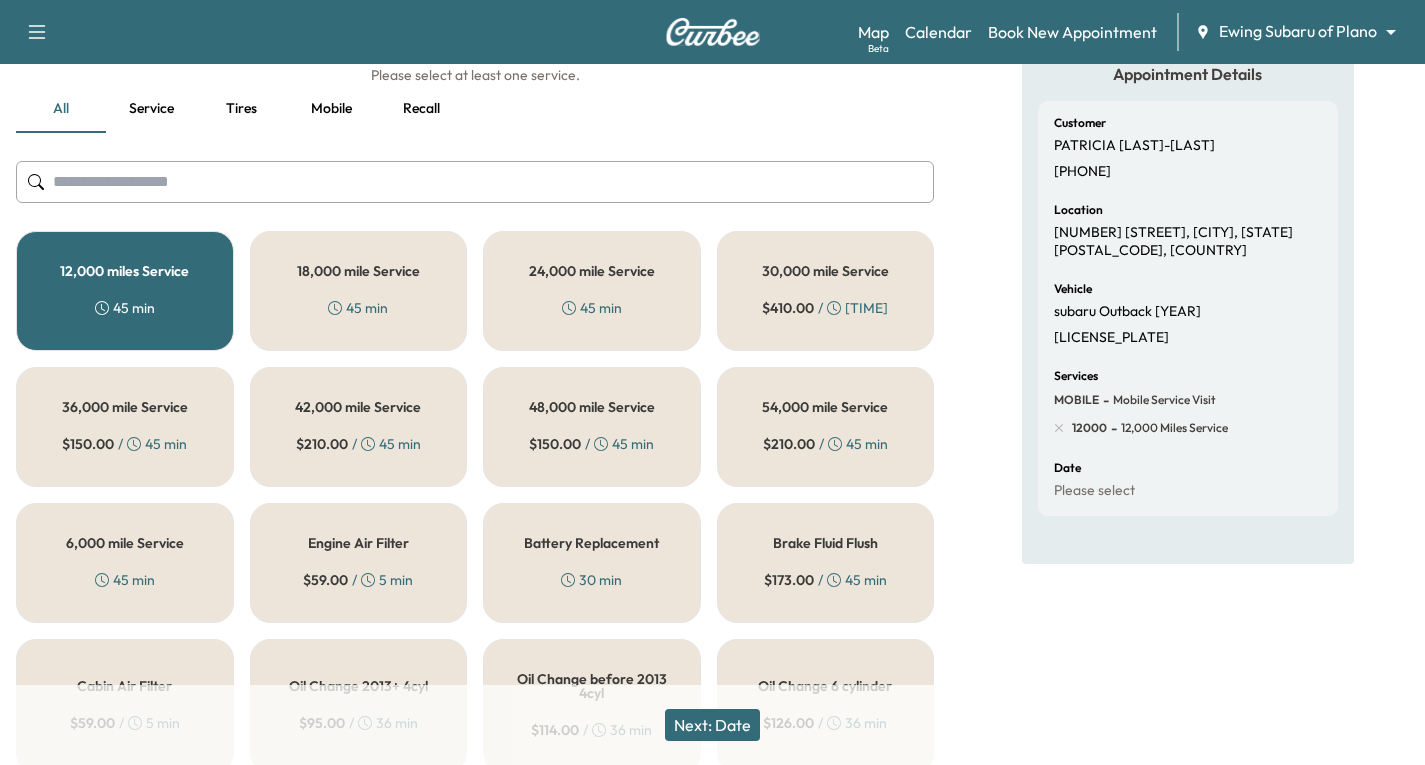 scroll, scrollTop: 300, scrollLeft: 0, axis: vertical 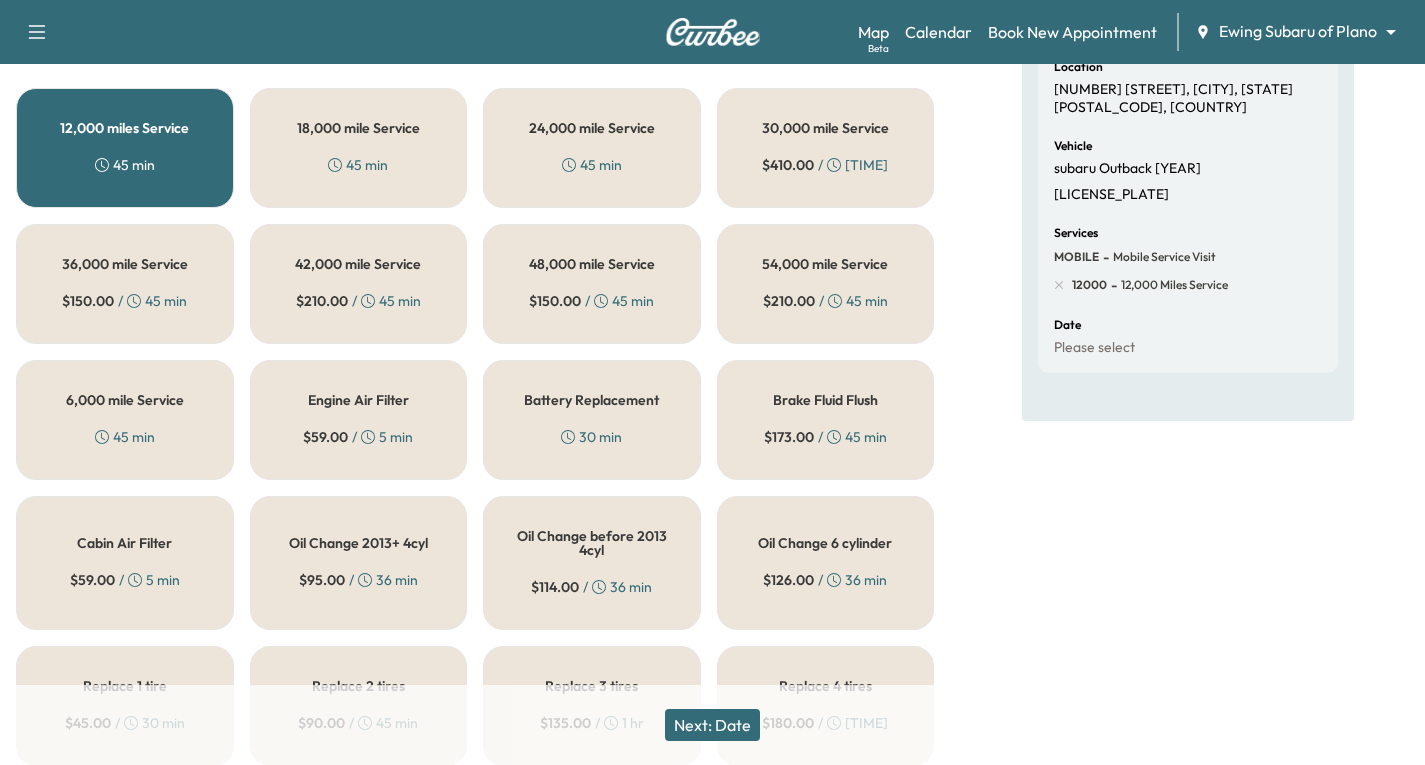 click on "Next: Date" at bounding box center (712, 725) 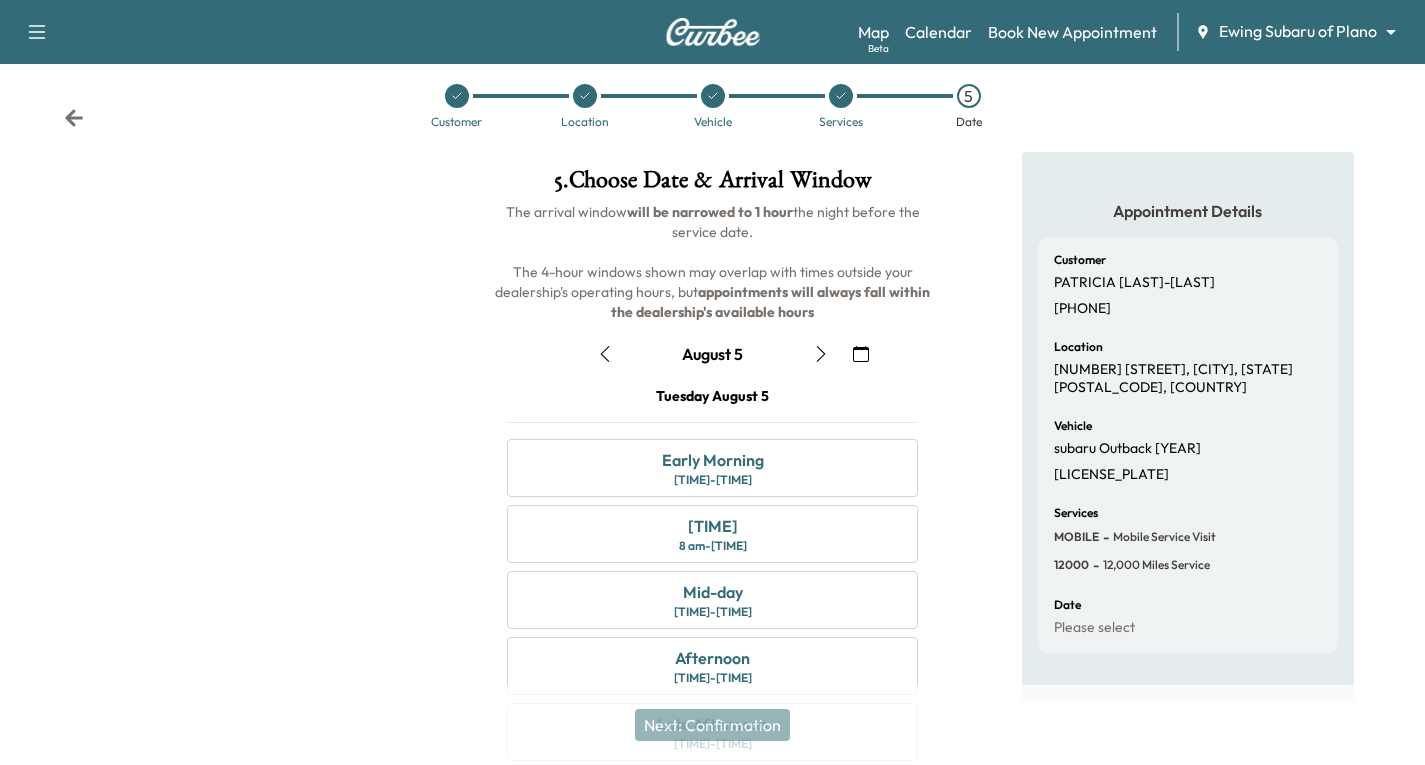 scroll, scrollTop: 236, scrollLeft: 0, axis: vertical 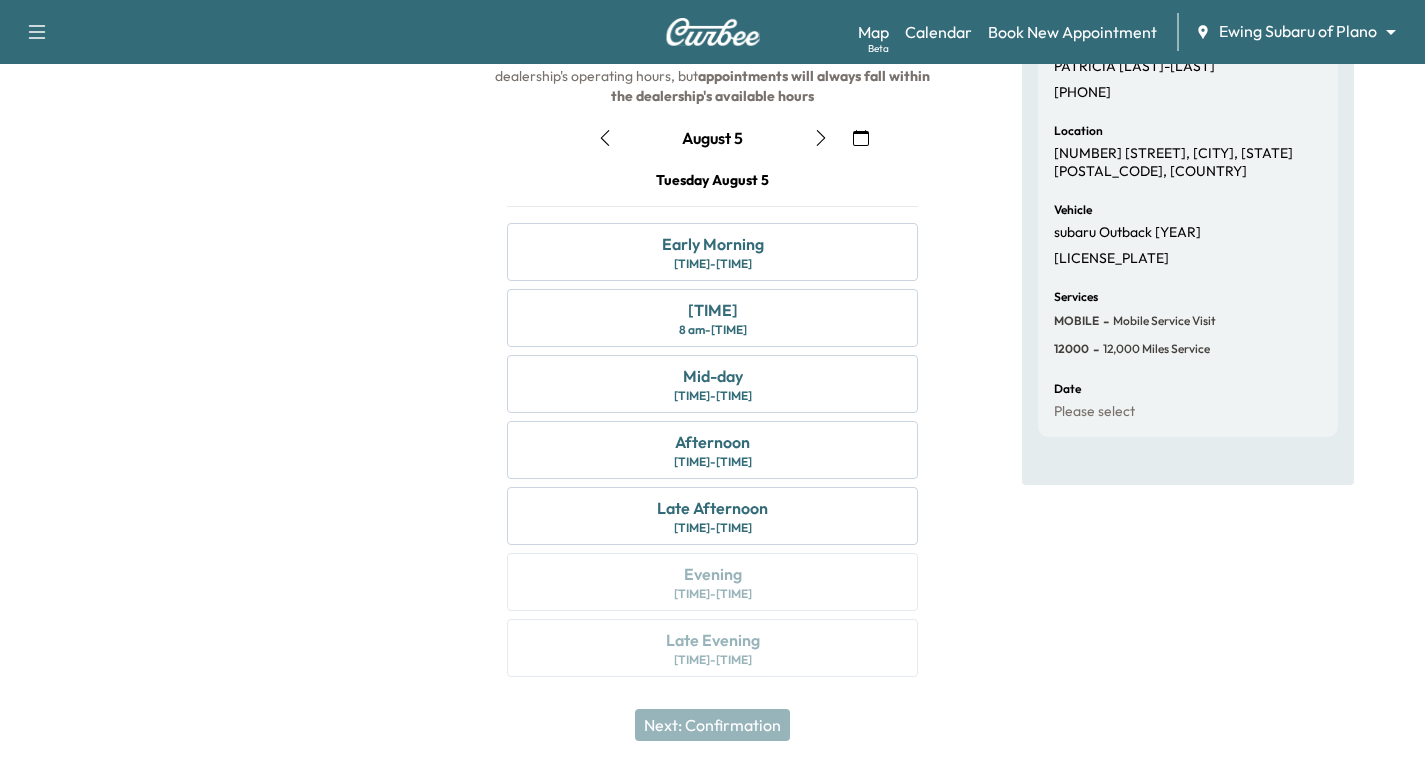 click 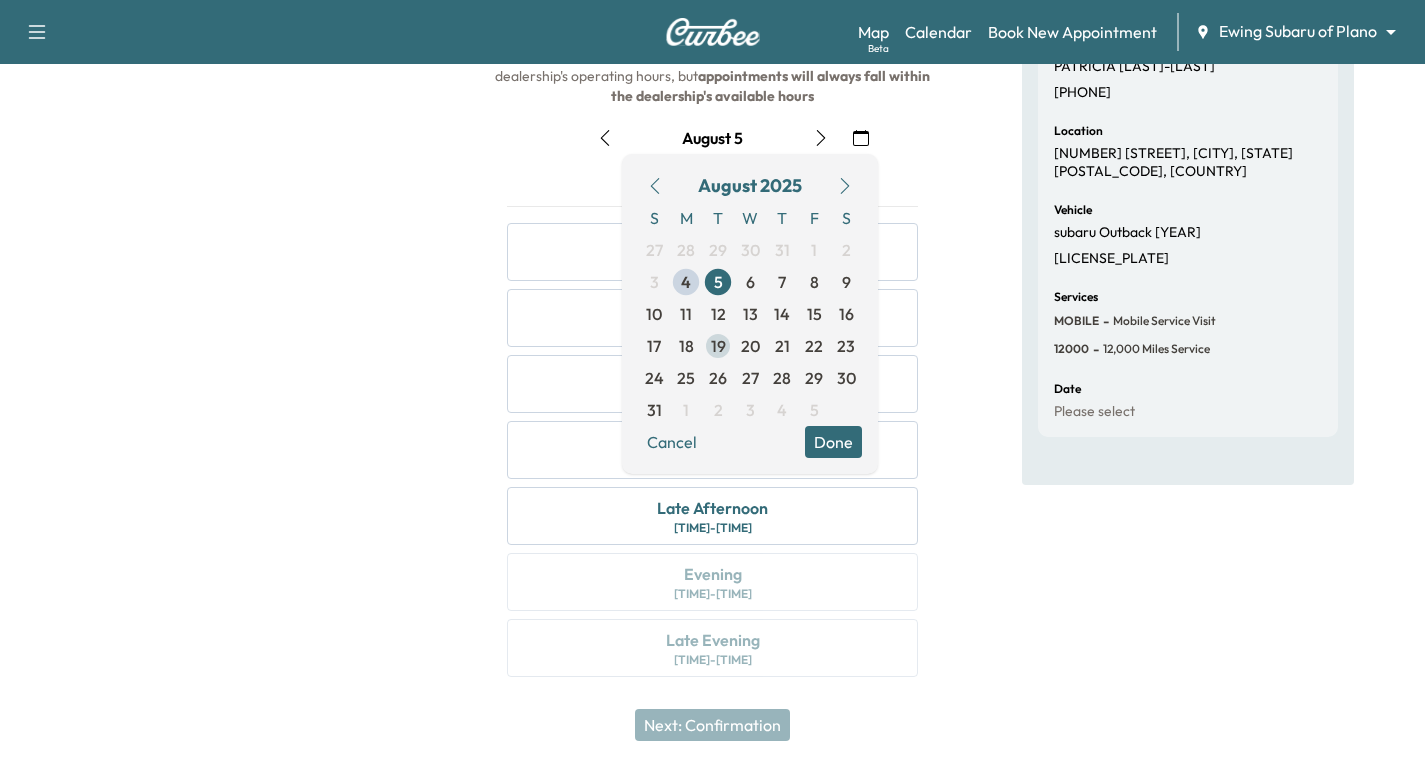 click on "[NUMBER]" at bounding box center [718, 346] 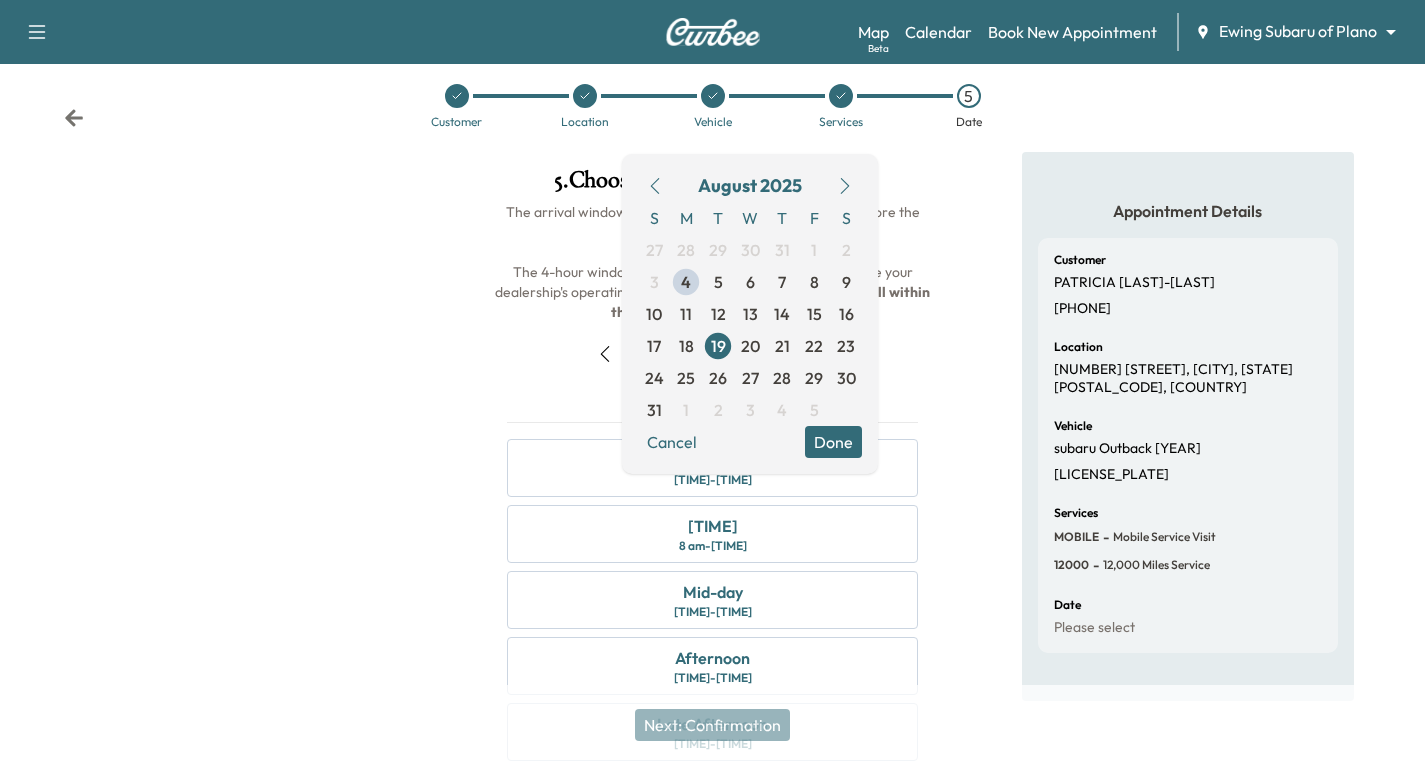 scroll, scrollTop: 236, scrollLeft: 0, axis: vertical 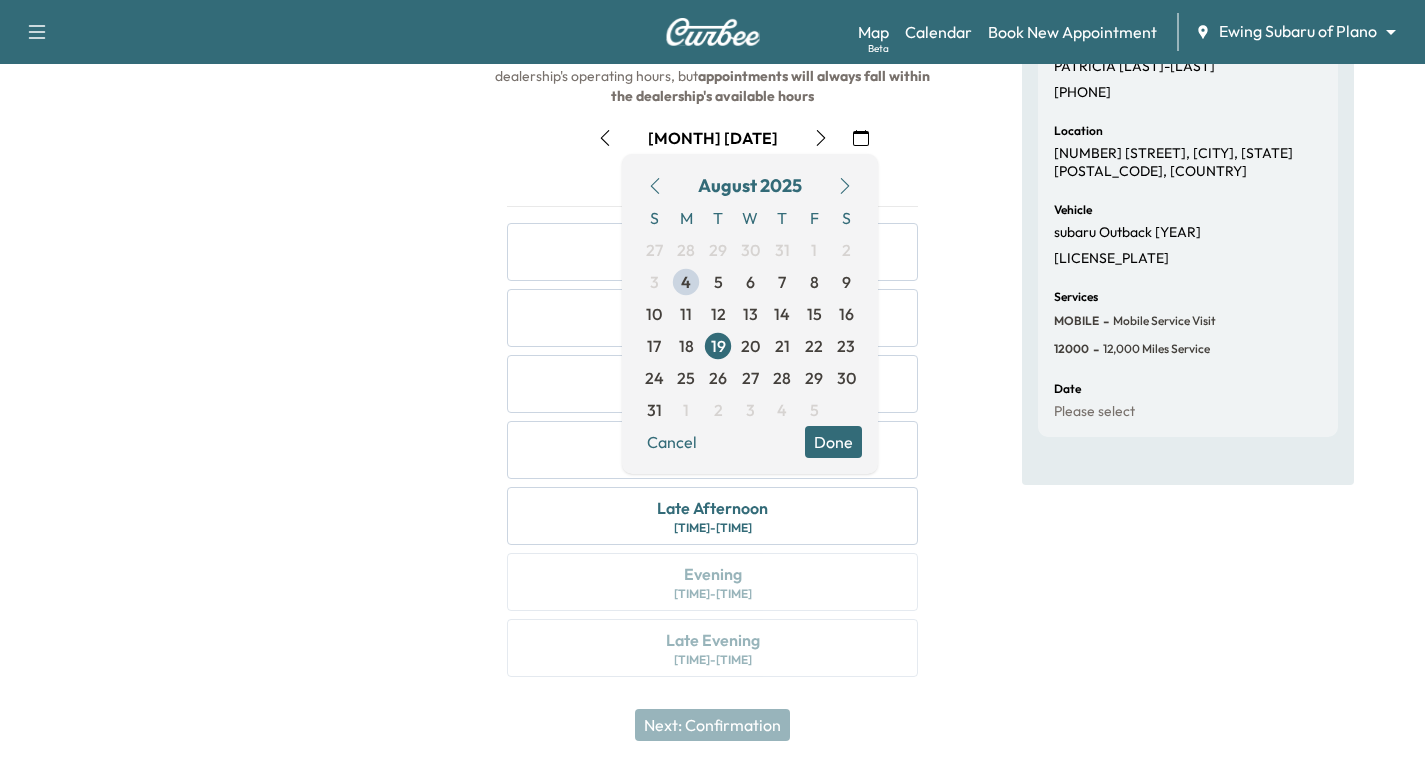 click on "Done" at bounding box center (833, 442) 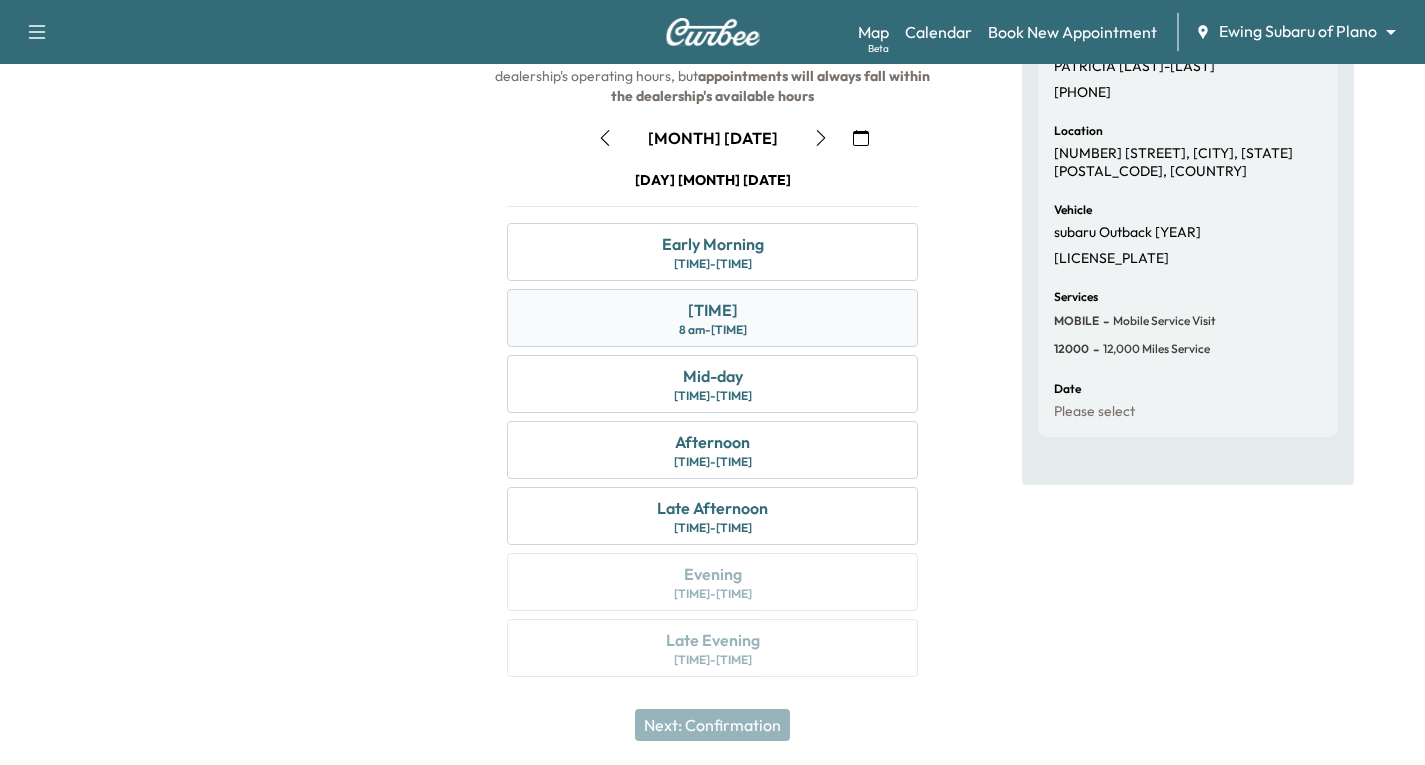click on "[TIME] [TIME] - [TIME]" at bounding box center [712, 318] 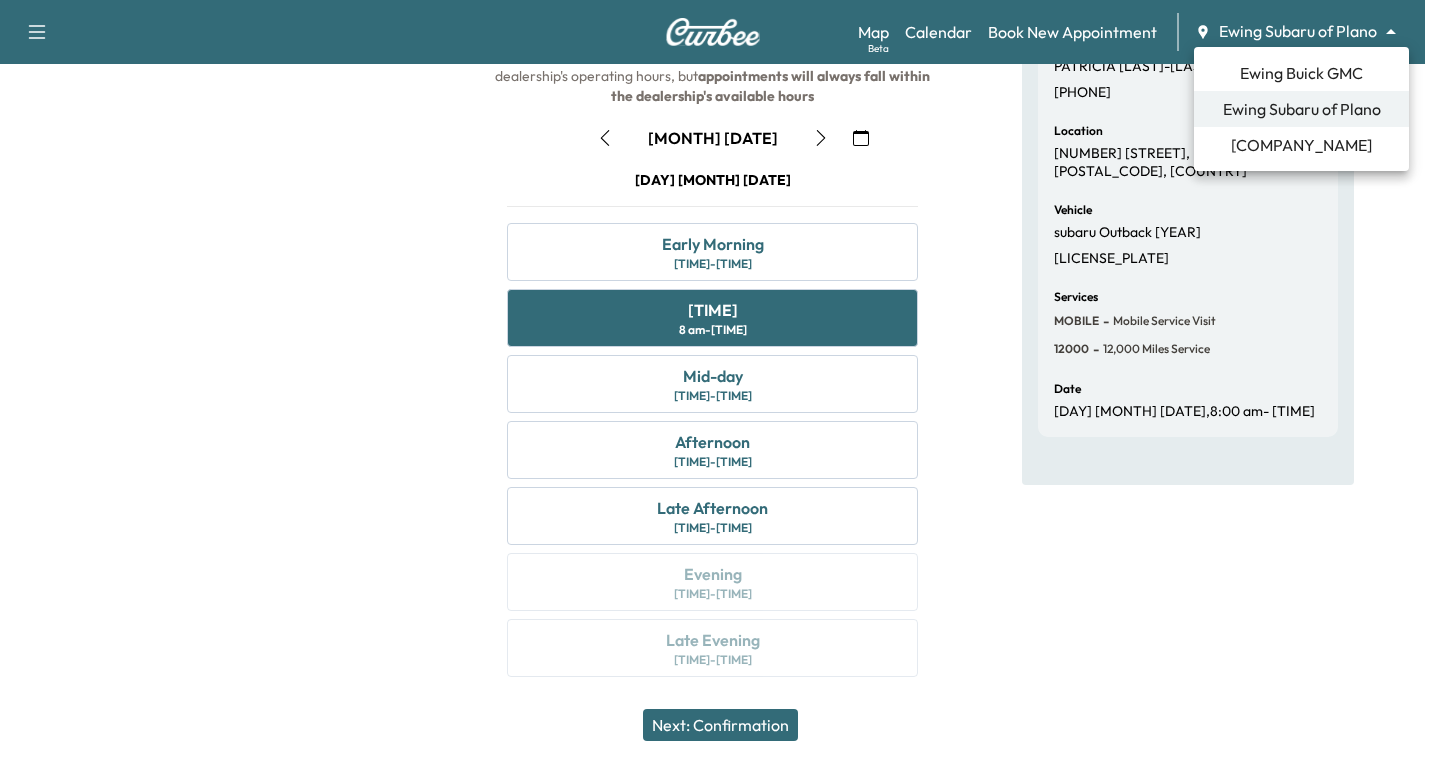 click on "Support Log Out Map Beta Calendar Book New Appointment Ewing Subaru of Plano ******** ​ Customer Location Vehicle Services 5 Date 5 .  Choose Date & Arrival Window The arrival window   will be narrowed to 1 hour   the night before the service date. The 4-hour windows shown may overlap with times outside your dealership's operating hours, but  appointments will always fall within the dealership's available hours August 19 August 2025 S M T W T F S   27   28   29   30   31   1   2   3   4   5   6   7   8   9   10   11   12   13   14   15   16   17   18   19   20   21   22   23   24   25   26   27   28   29   30   31   1   2   3   4   5 Cancel Done Tuesday August 19 Early Morning 6 am  -  10 am Morning 8 am  -  12 pm Mid-day 10 am  -  2 pm Afternoon 12 pm  -  4 pm Late Afternoon 2 pm  -  6 pm Evening 4 pm  -  8 pm Late Evening 6 pm  -  10 pm Next: Confirmation Appointment Details Customer PATRICIA   CARLL-YOUNG 2142288474 Location 2841 PINEHURST DR, PLANO, TX 75075, USA Vehicle subaru   Outback   2023 -" at bounding box center [720, 146] 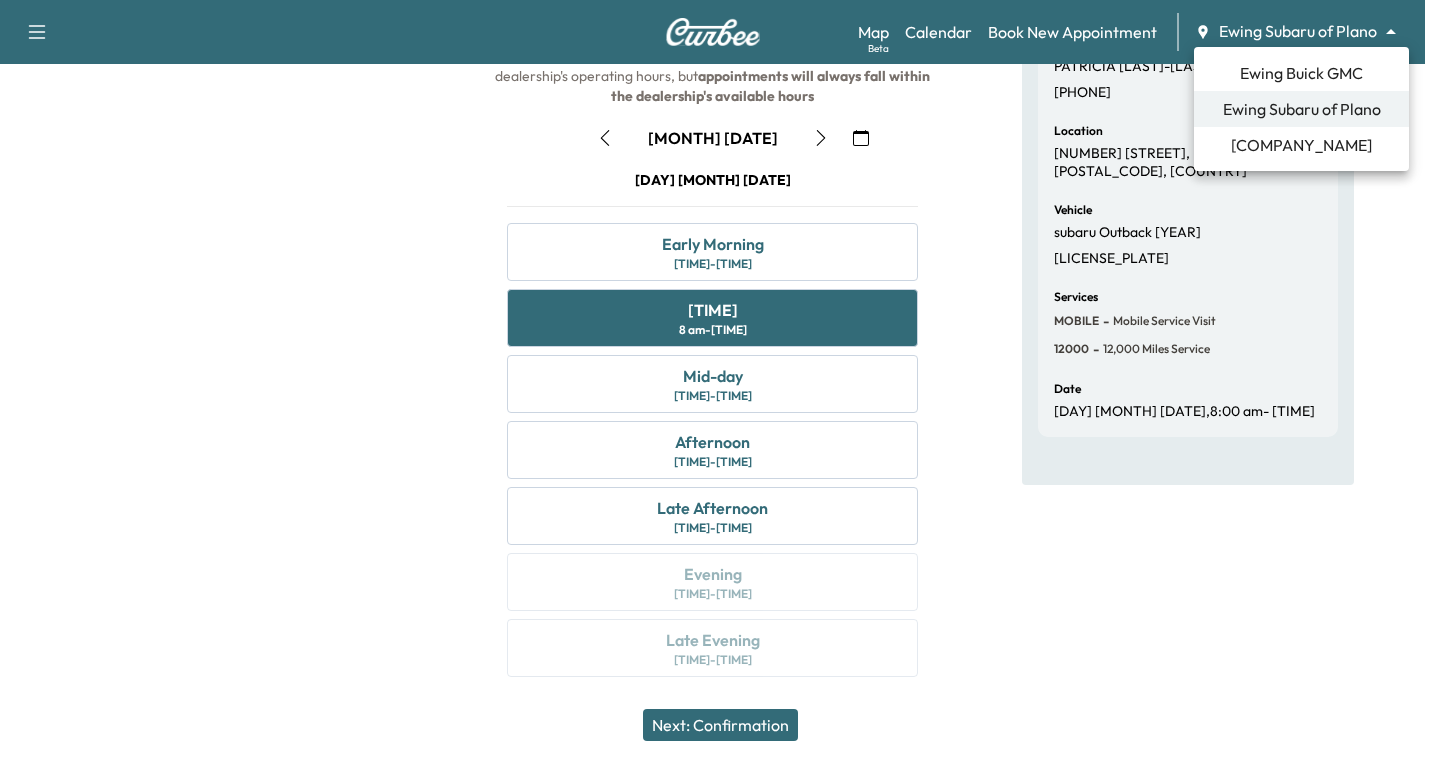 click on "Ewing Buick GMC" at bounding box center [1301, 73] 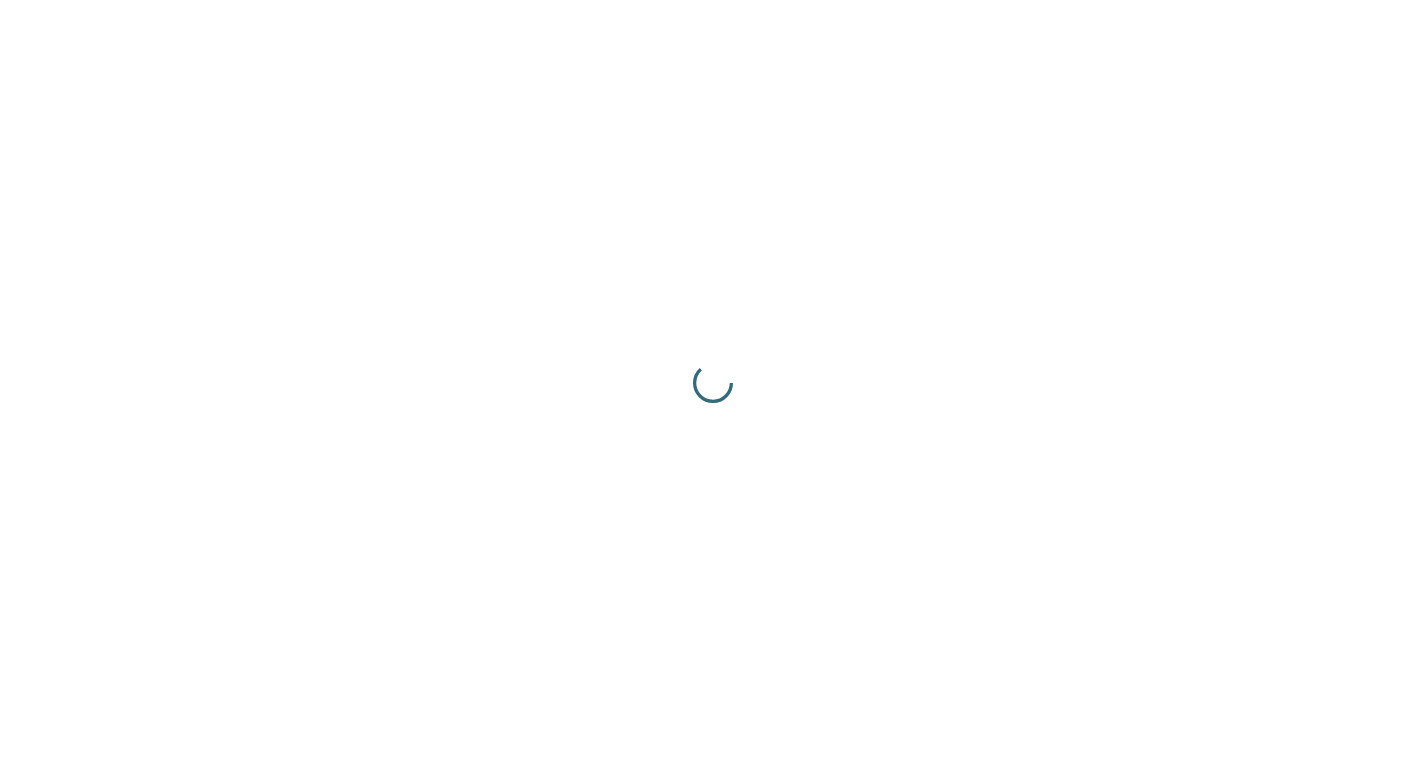 scroll, scrollTop: 0, scrollLeft: 0, axis: both 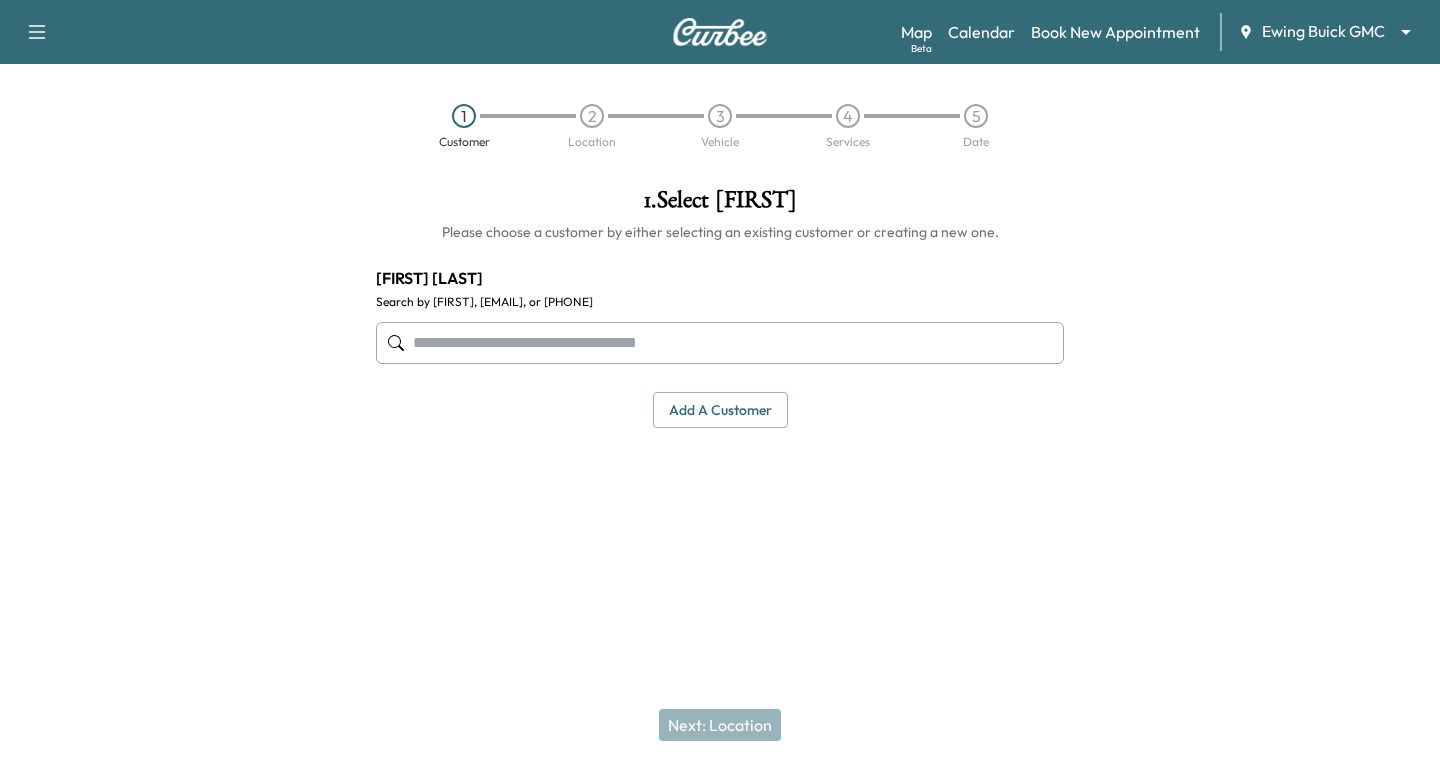 click at bounding box center [720, 343] 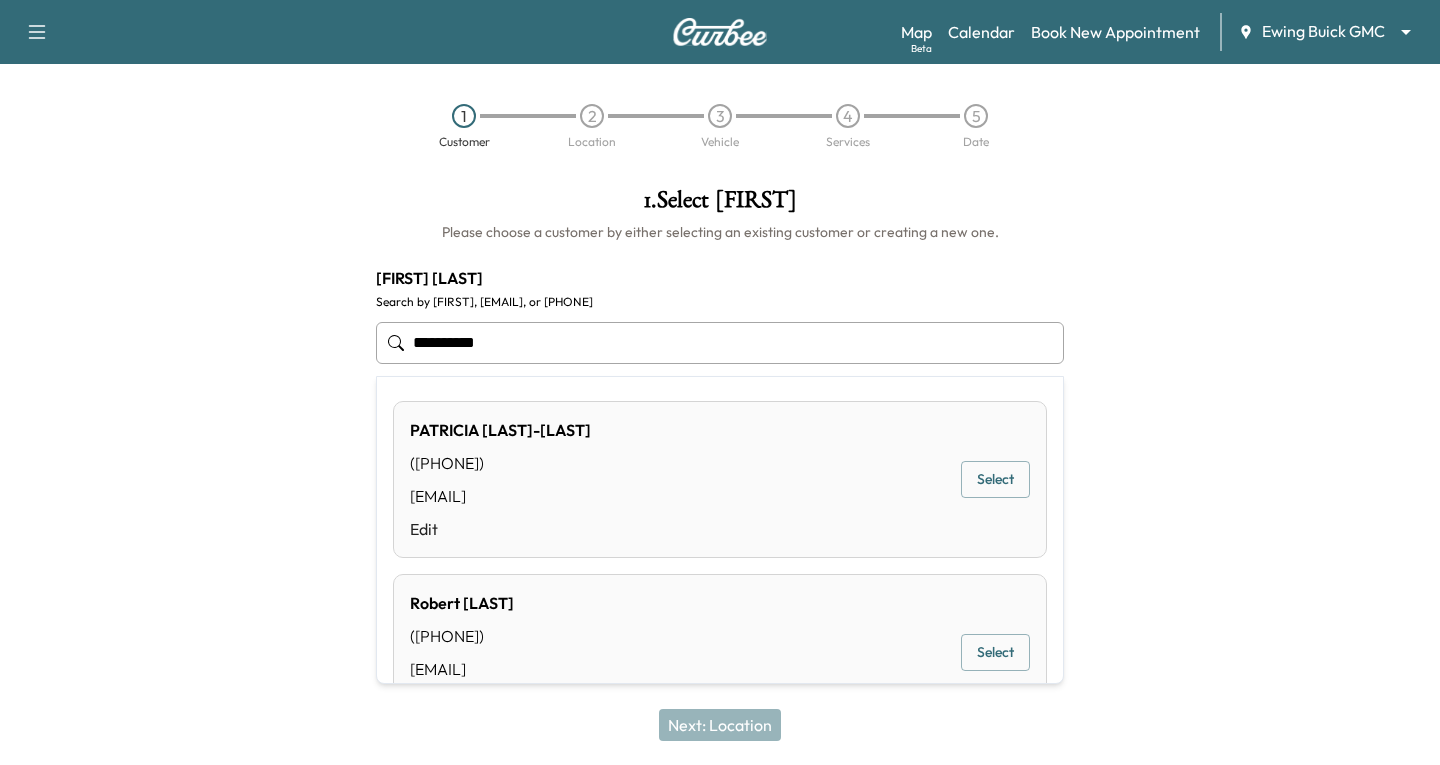 click on "Select" at bounding box center [995, 479] 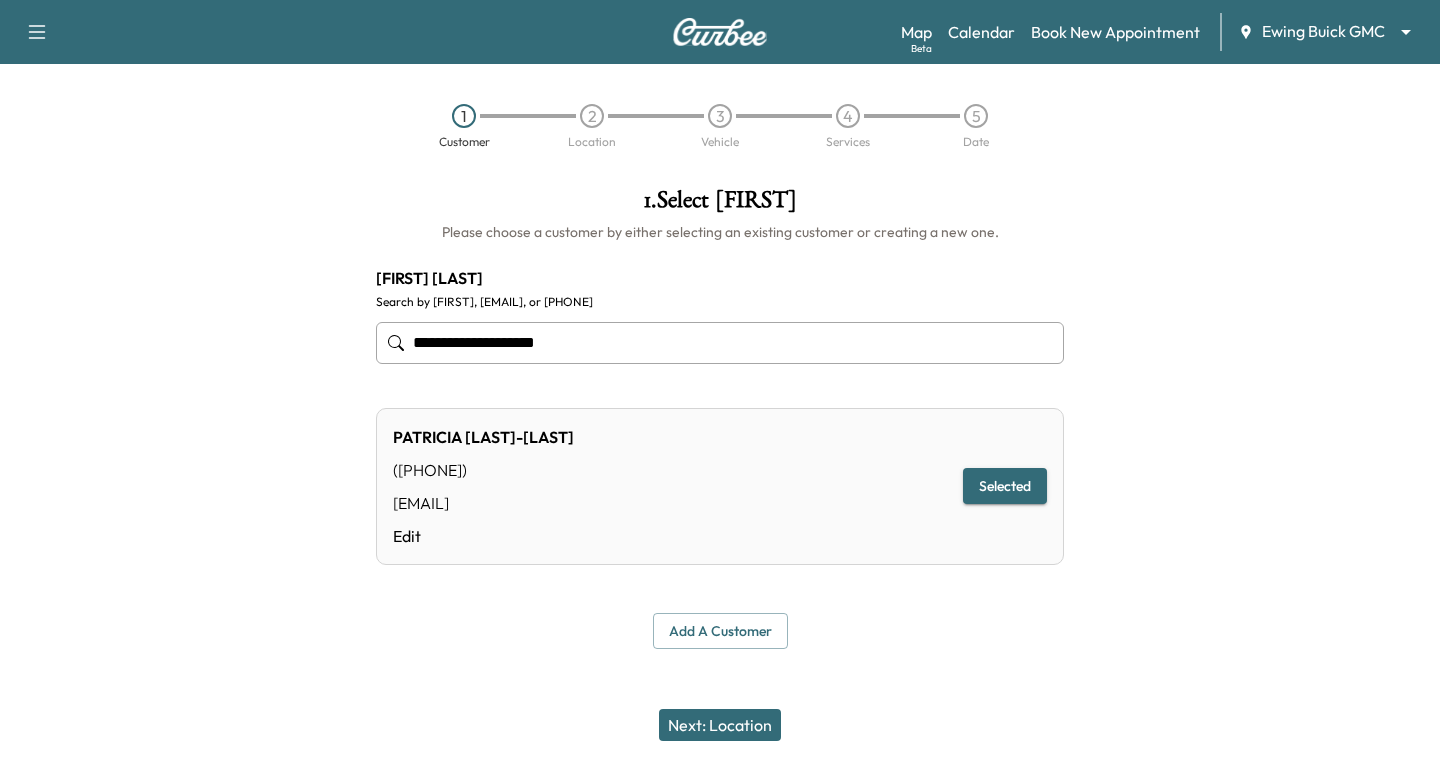 type on "**********" 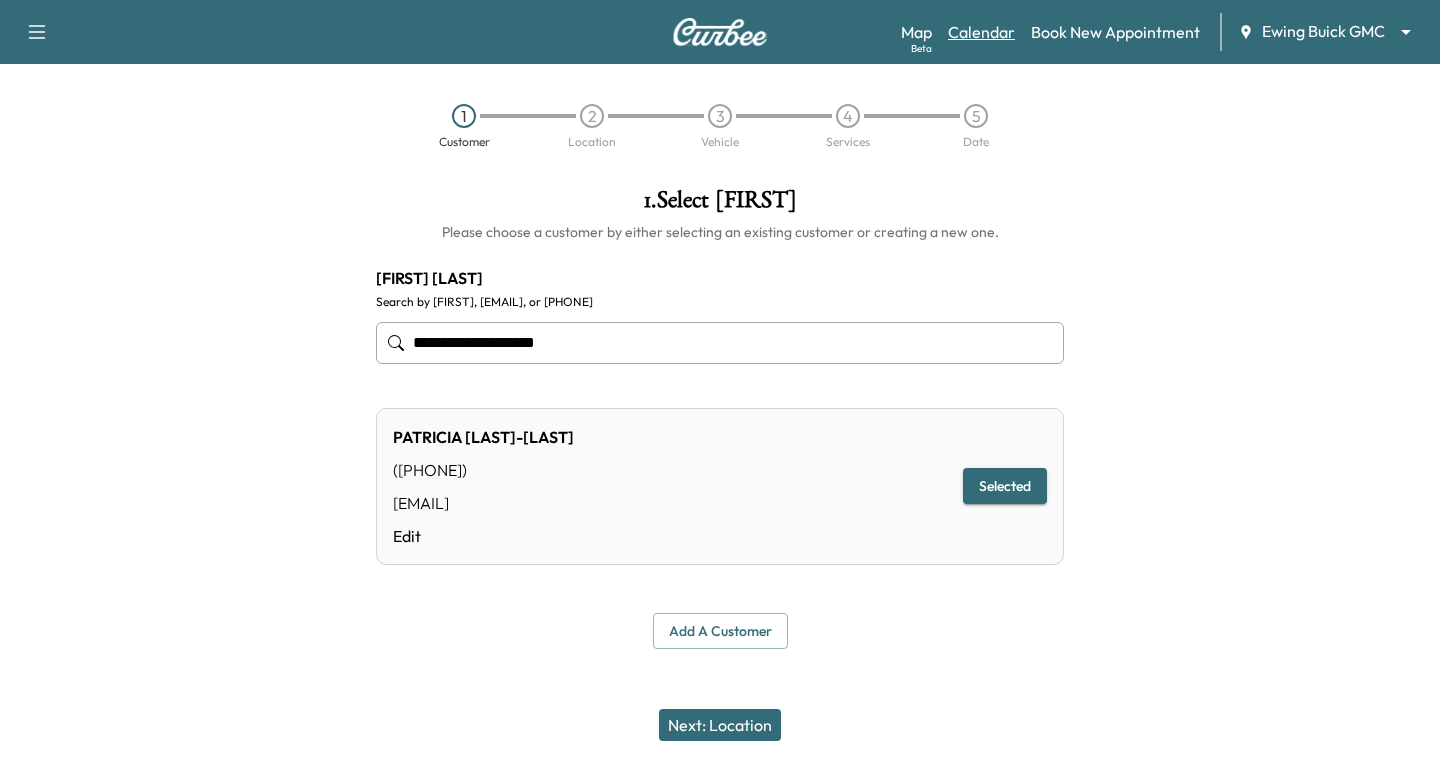 click on "Calendar" at bounding box center (981, 32) 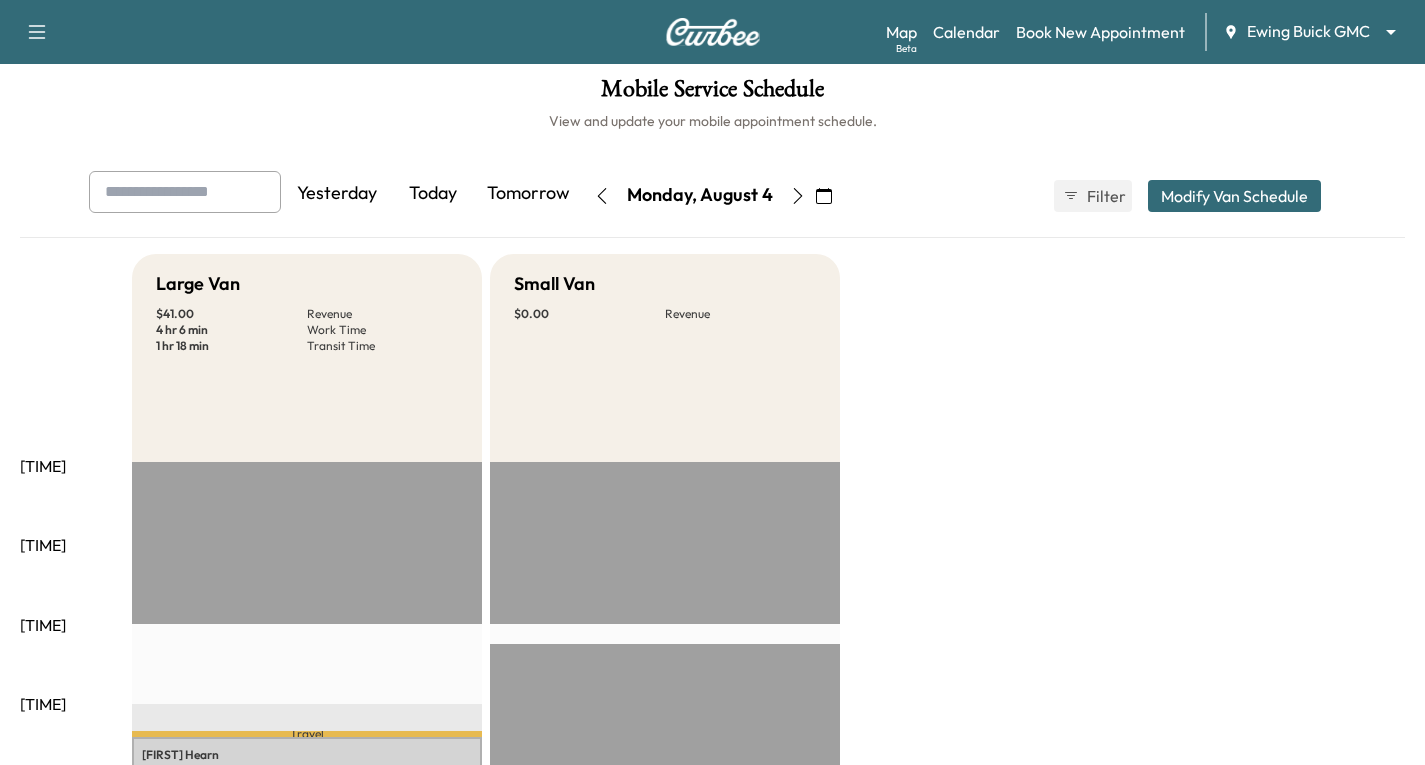scroll, scrollTop: 0, scrollLeft: 0, axis: both 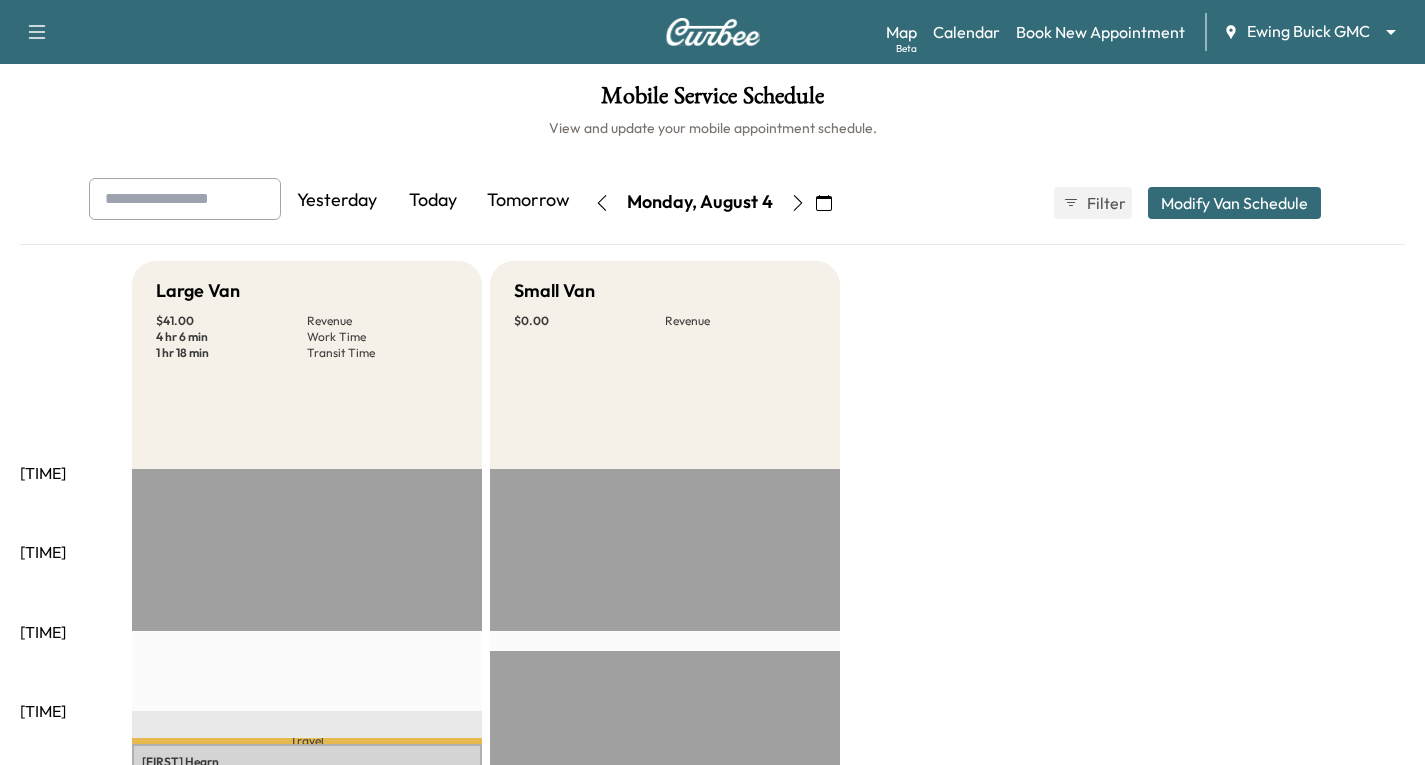 click 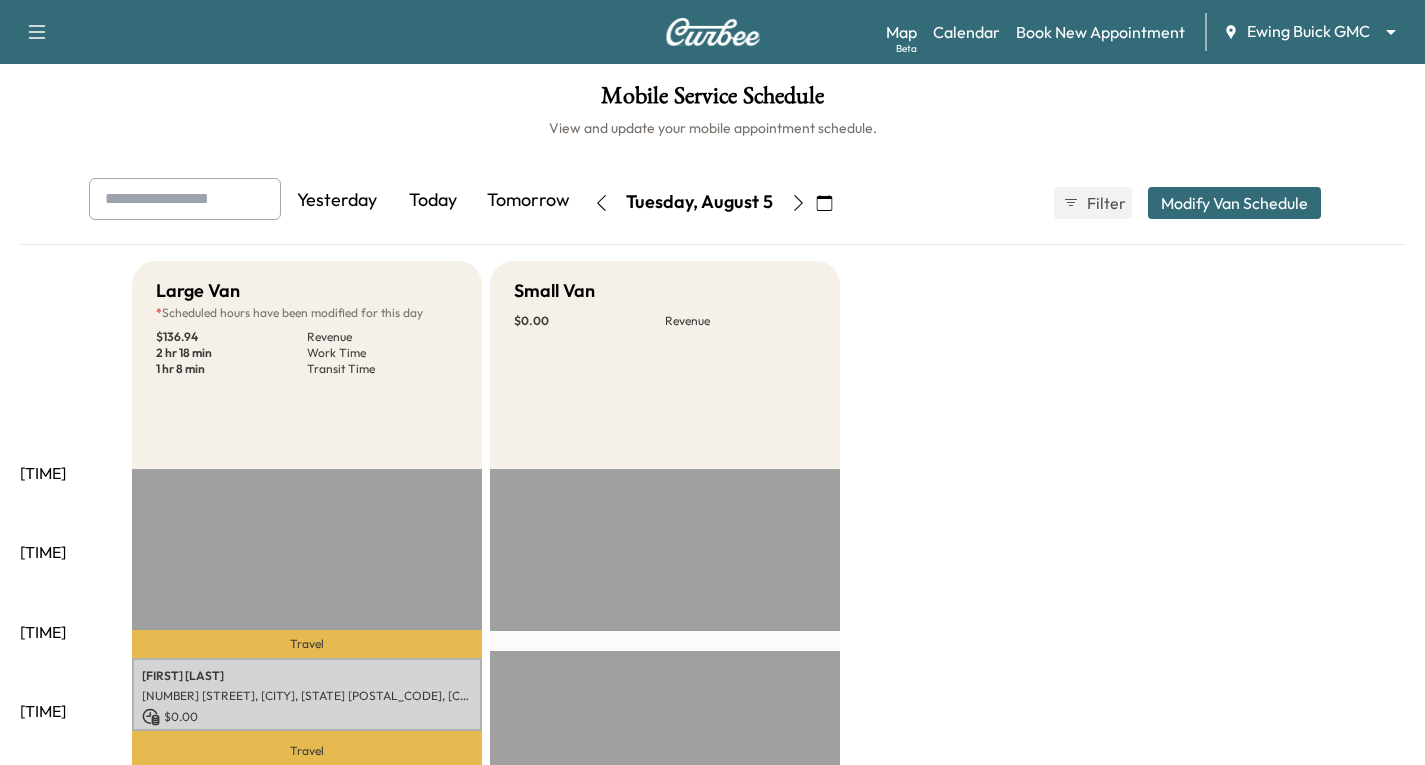 click 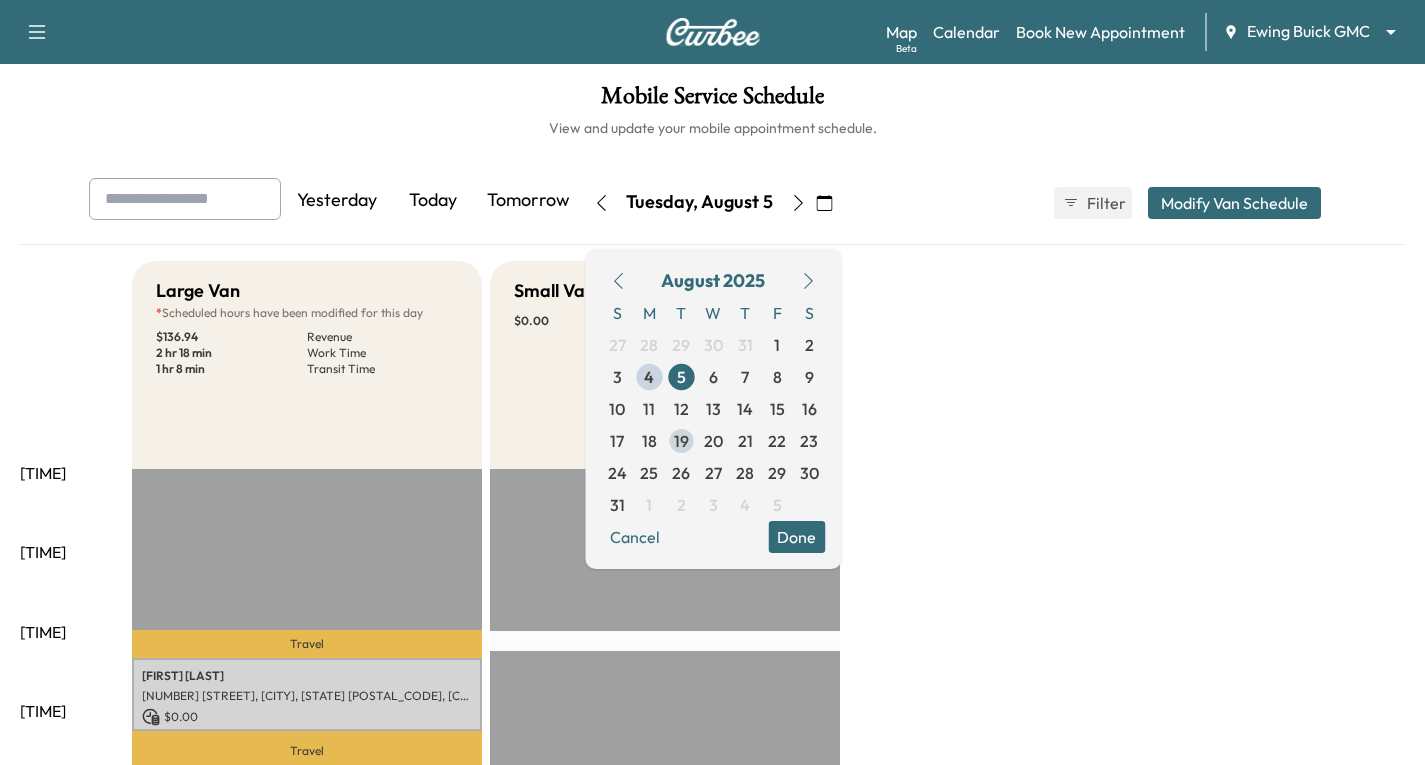 click on "[NUMBER]" at bounding box center [681, 441] 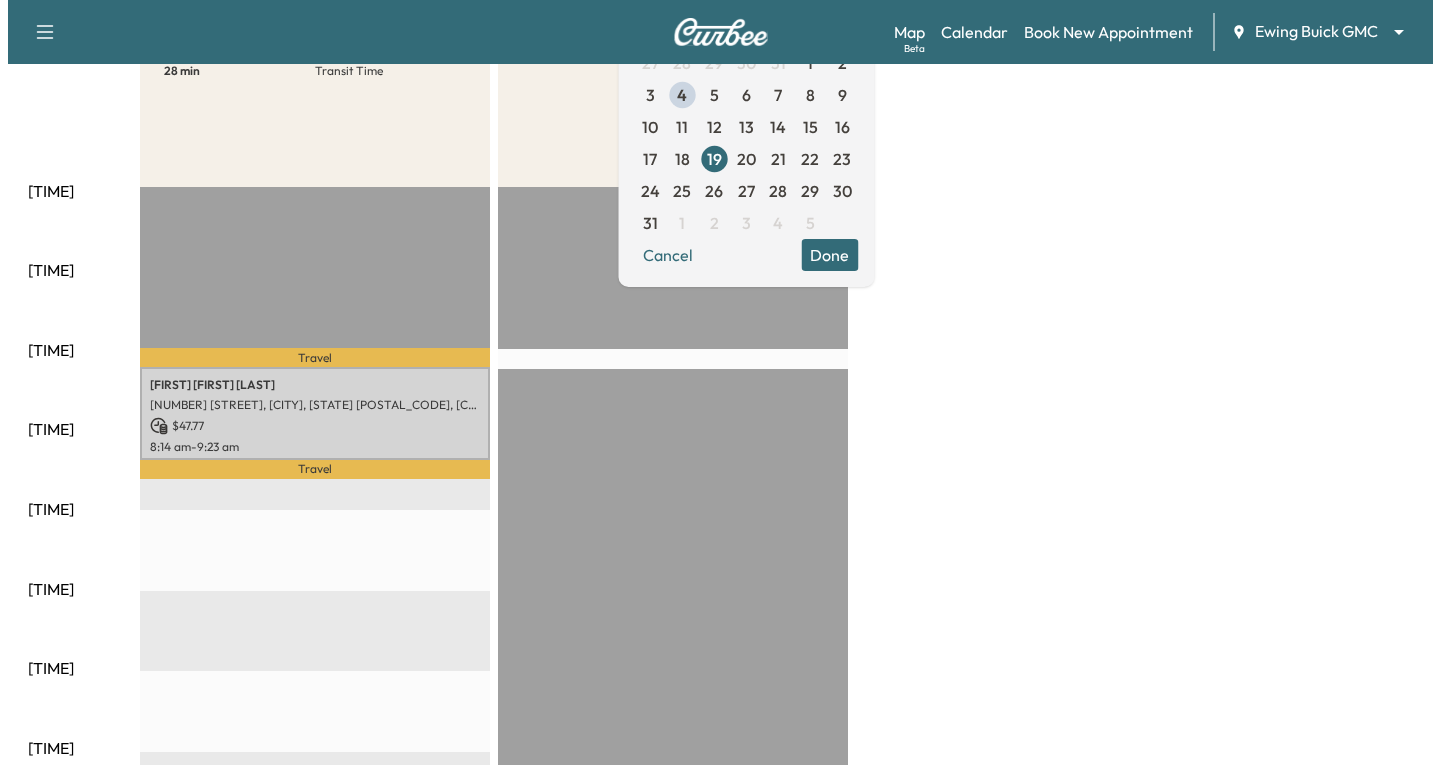 scroll, scrollTop: 300, scrollLeft: 0, axis: vertical 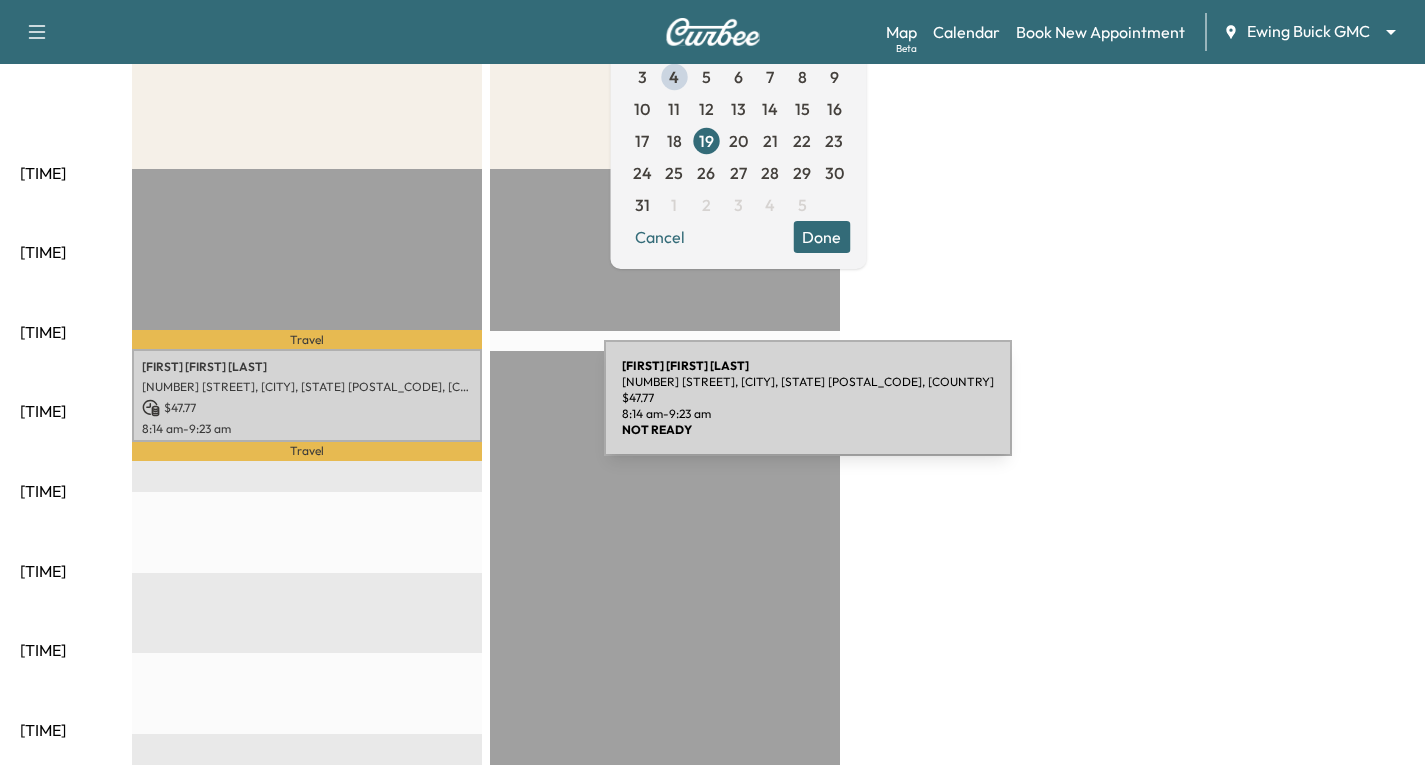 drag, startPoint x: 431, startPoint y: 385, endPoint x: 454, endPoint y: 410, distance: 33.970577 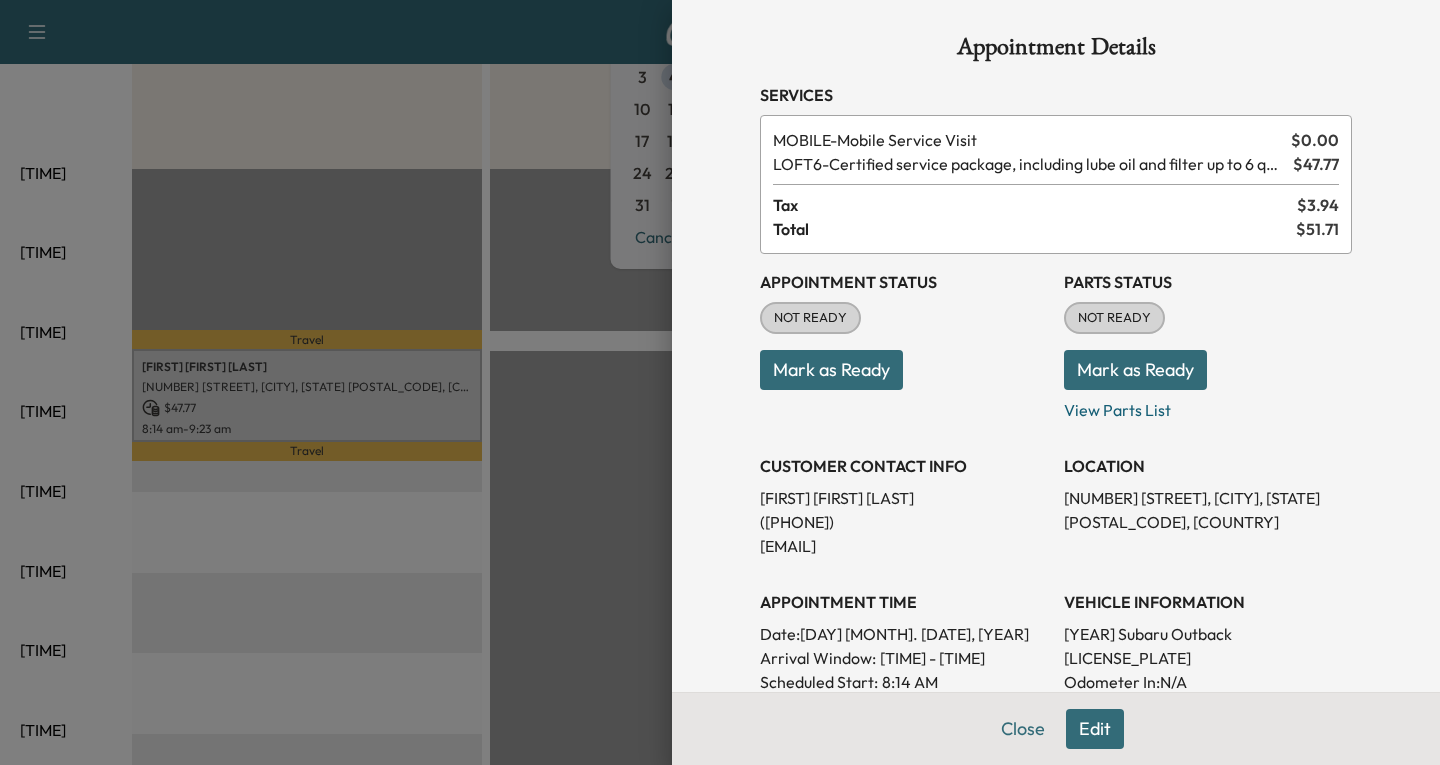 scroll, scrollTop: 0, scrollLeft: 0, axis: both 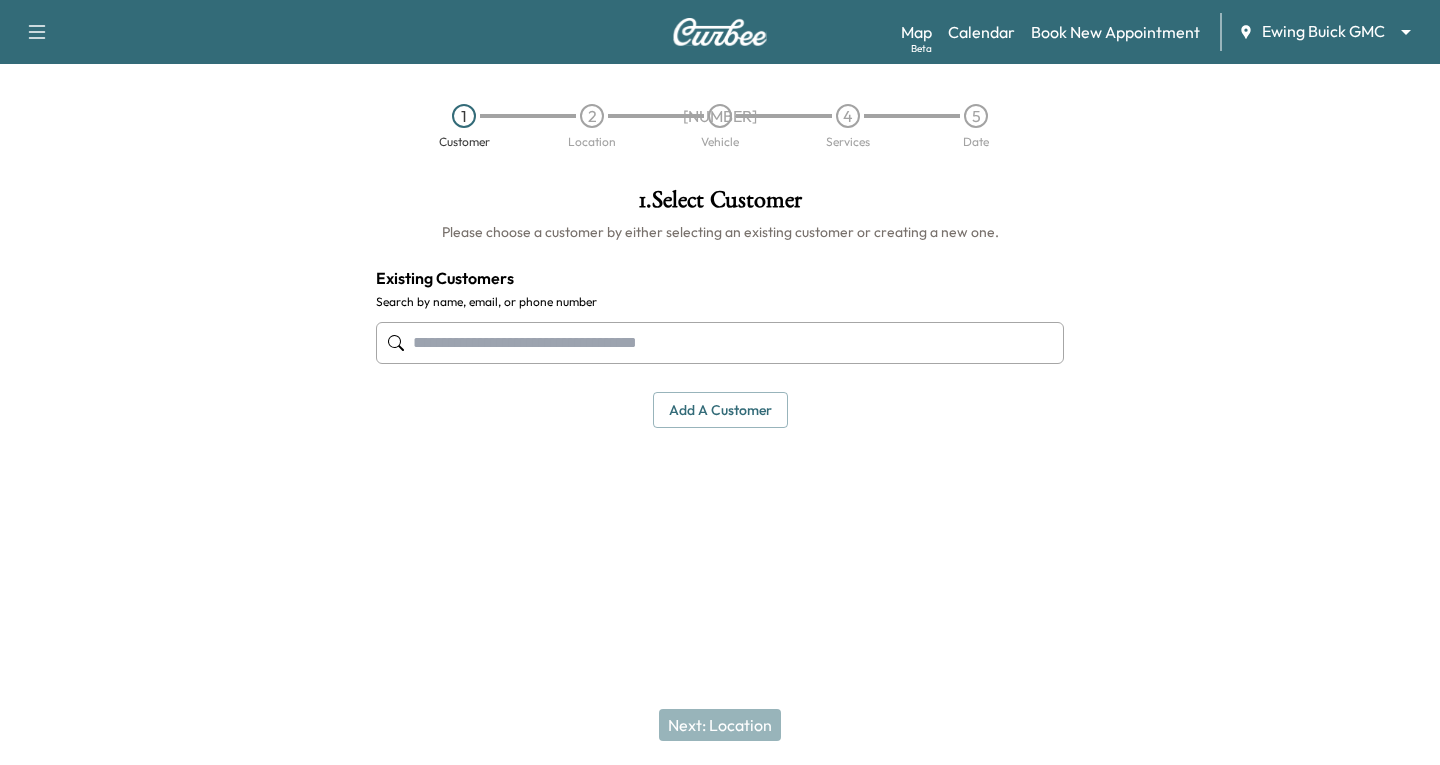click on "Support Log Out Map Beta Calendar Book New Appointment Ewing Buick GMC ******** ​ 1 Customer 2 Location 3 Vehicle 4 Services 5 Date 1 .  Select Customer Please choose a customer by either selecting an existing customer or creating a new one. Existing Customers Search by name, email, or phone number Add a customer add a customer Customer Details Cancel Save & Close Next: Location" at bounding box center (720, 382) 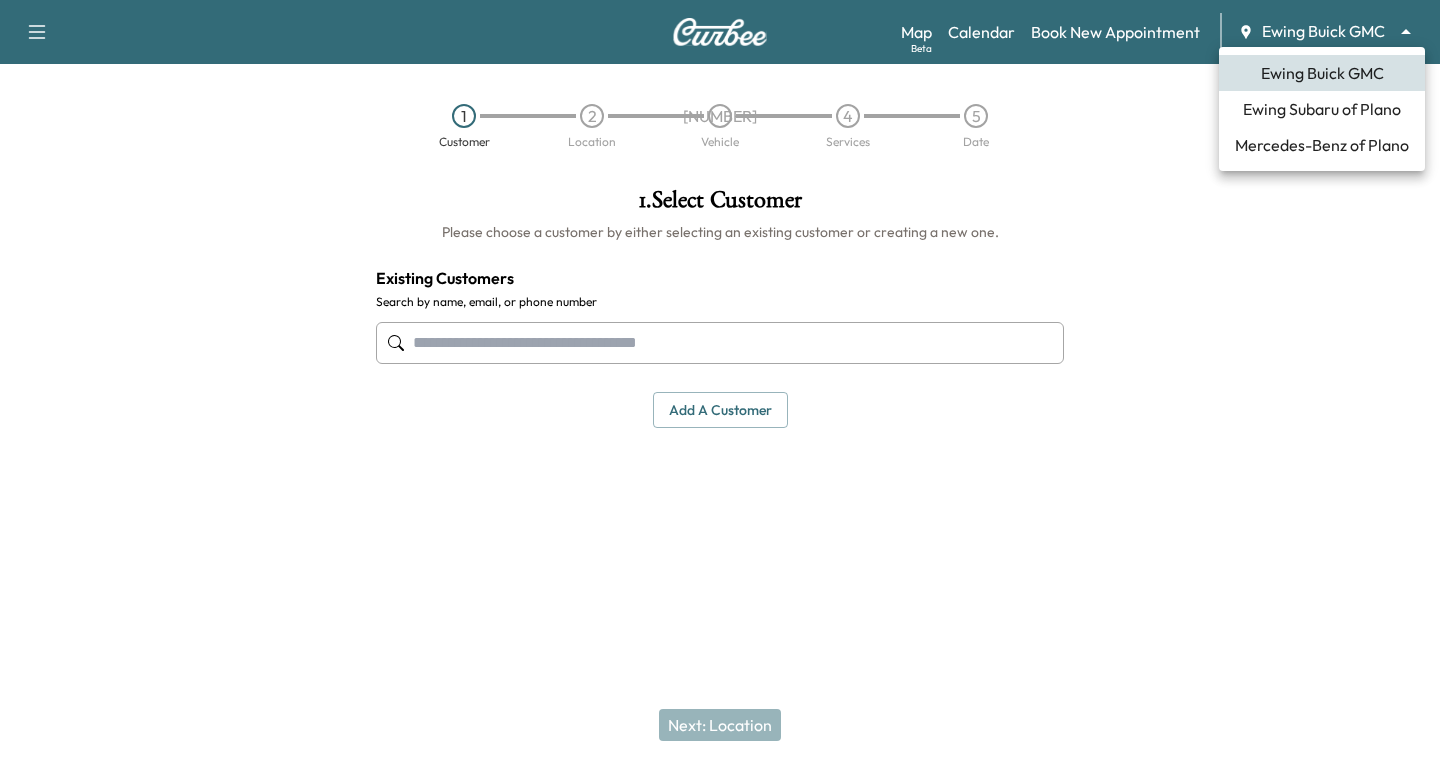 click on "Ewing Subaru of Plano" at bounding box center [1322, 109] 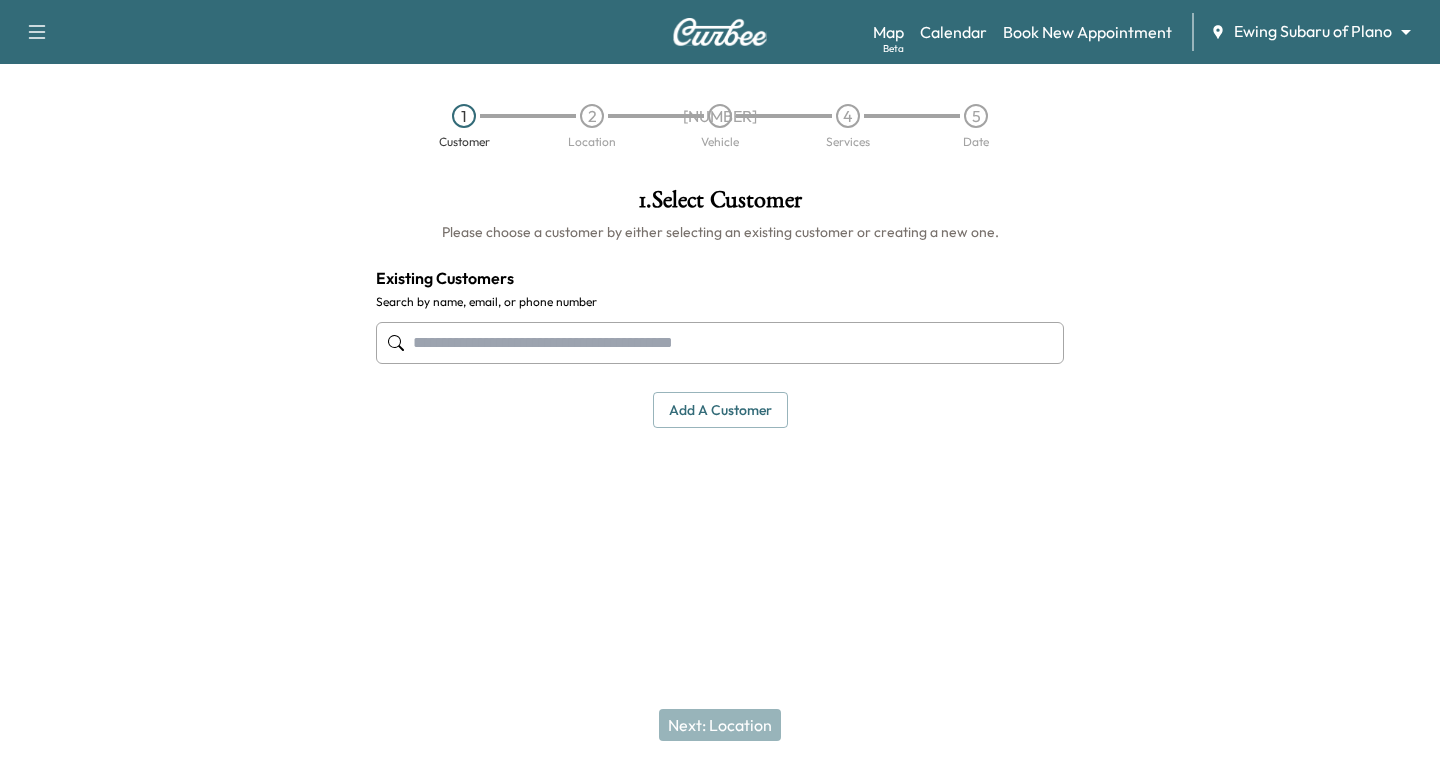 click at bounding box center (720, 343) 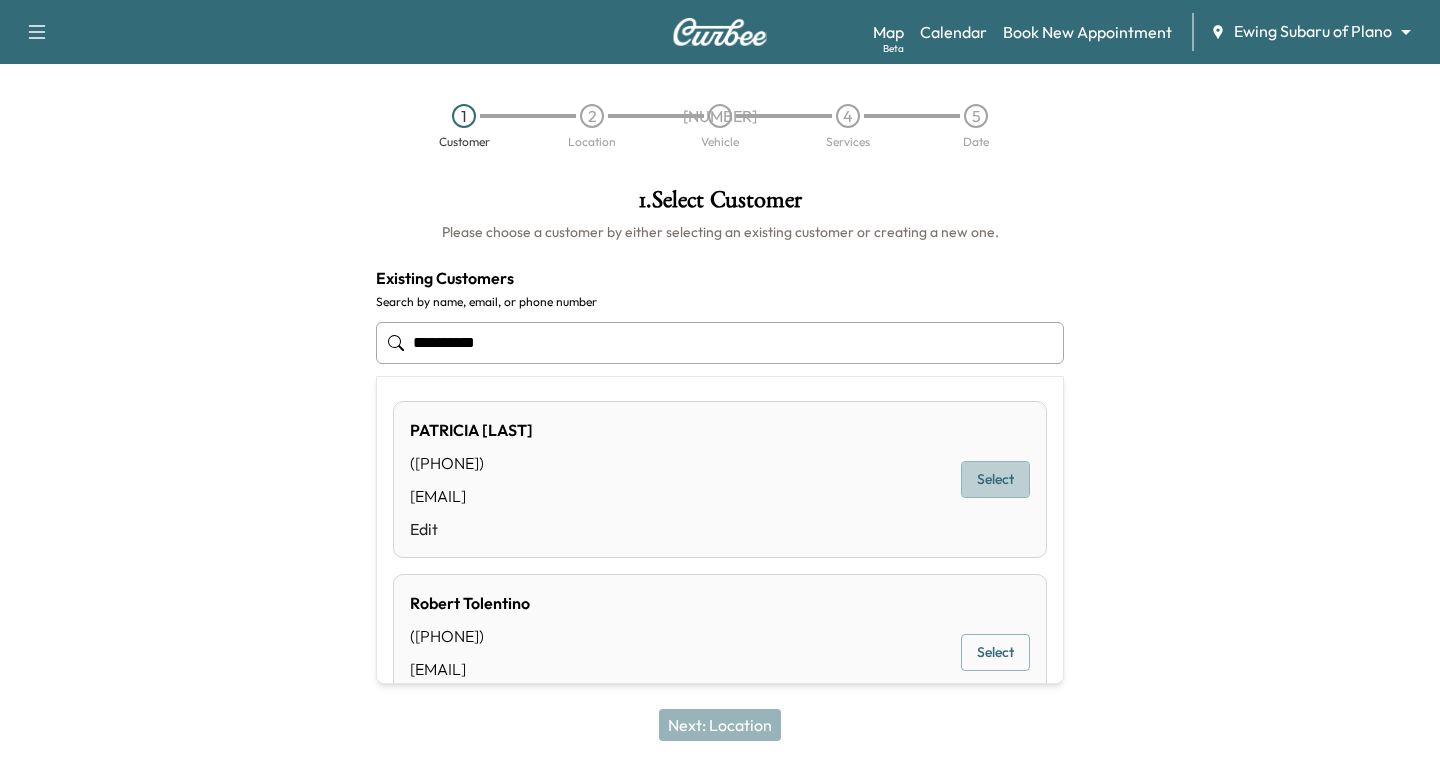 click on "Select" at bounding box center (995, 479) 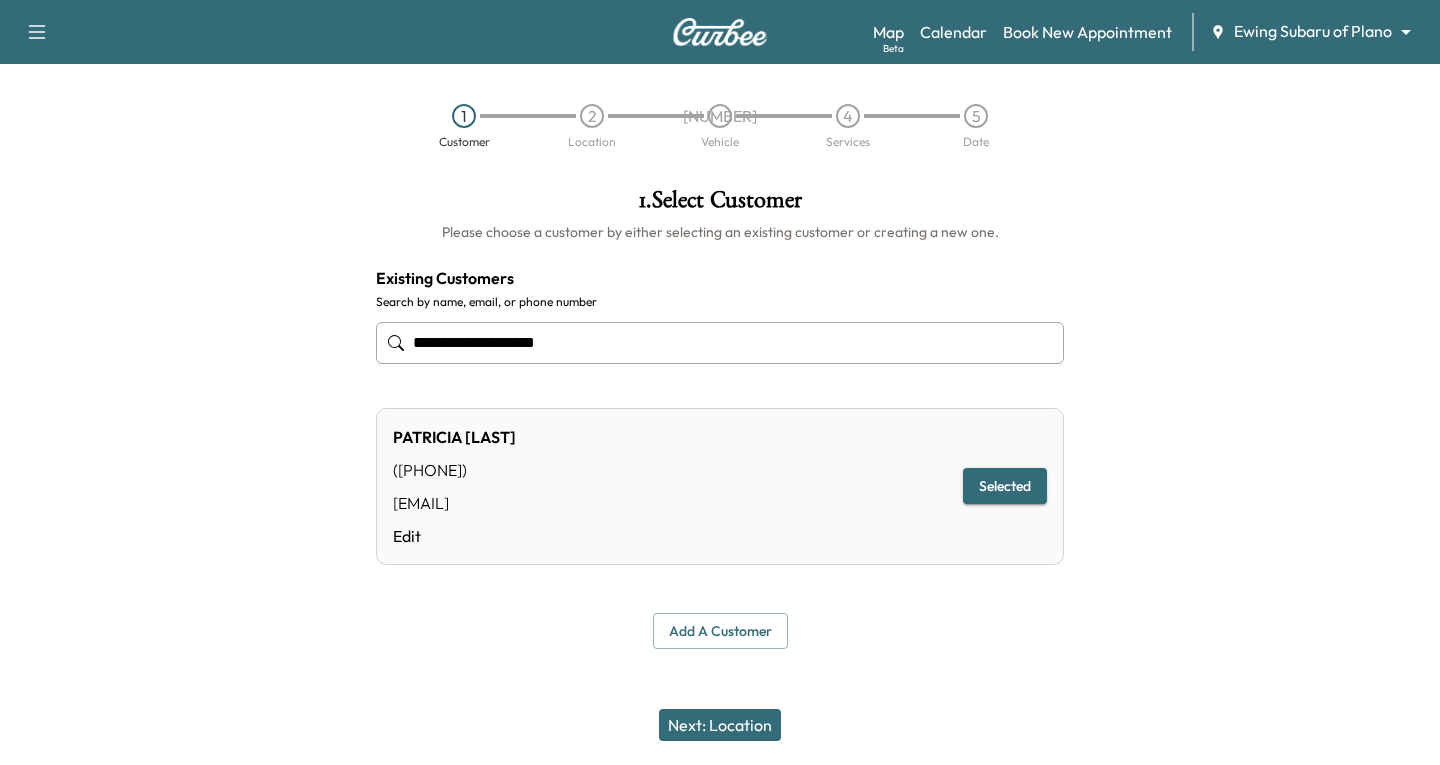 type on "**********" 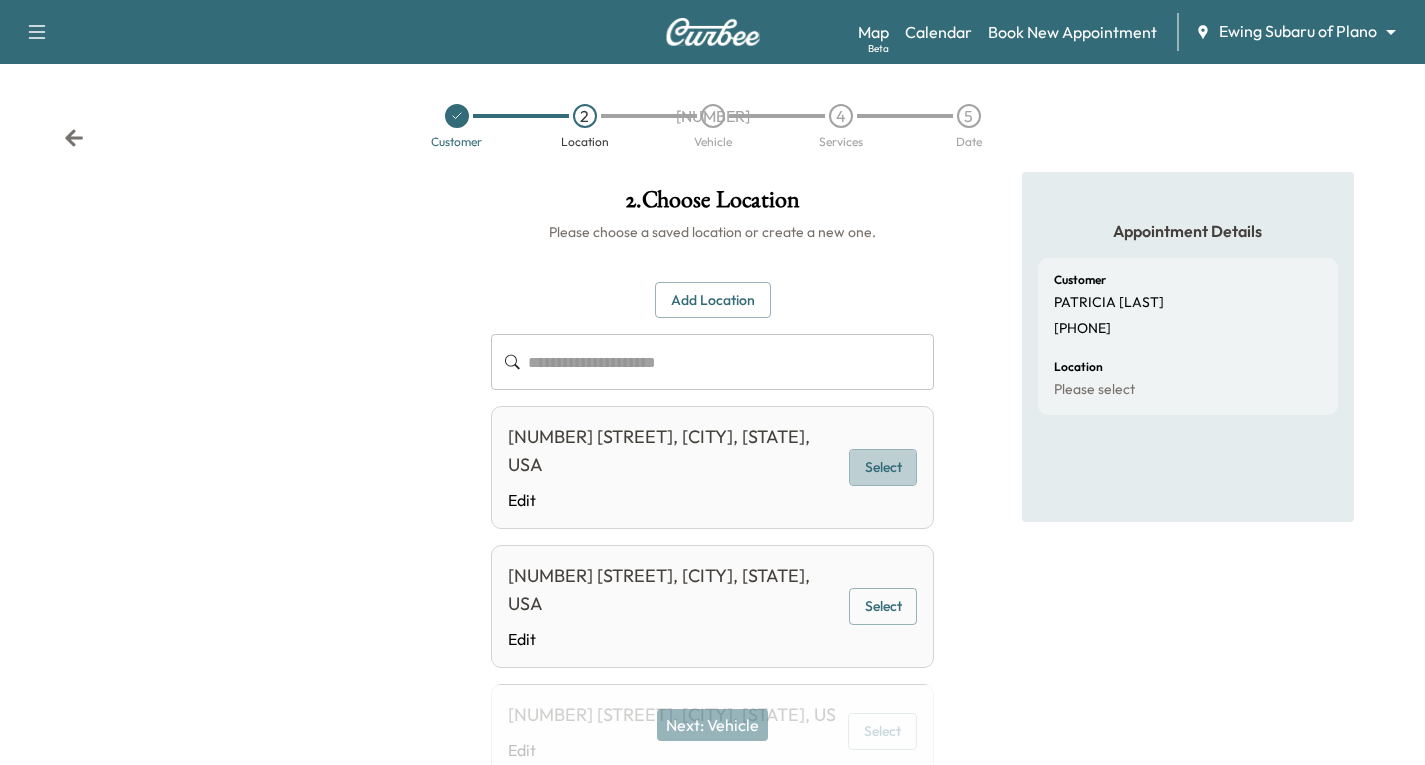 click on "Select" at bounding box center (883, 467) 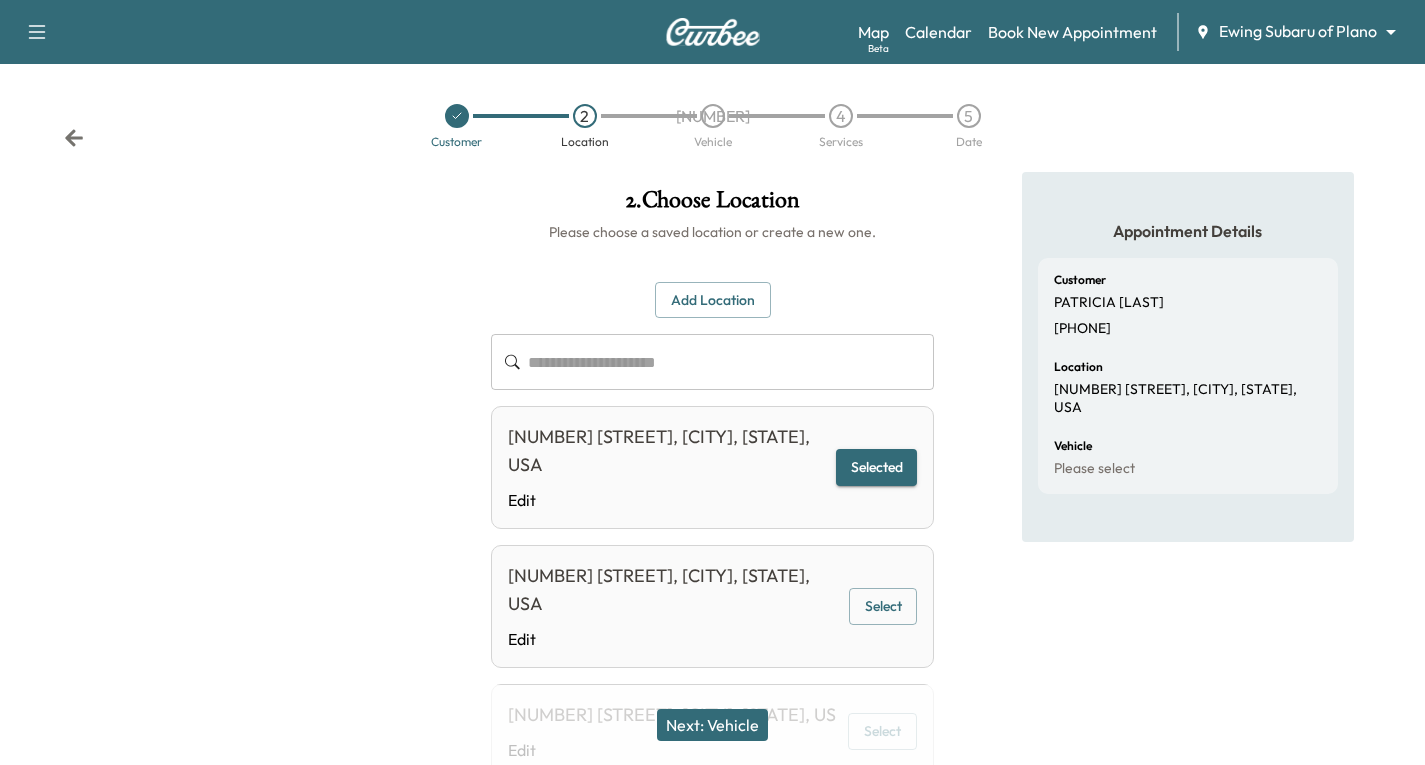 click on "Next: Vehicle" at bounding box center (712, 725) 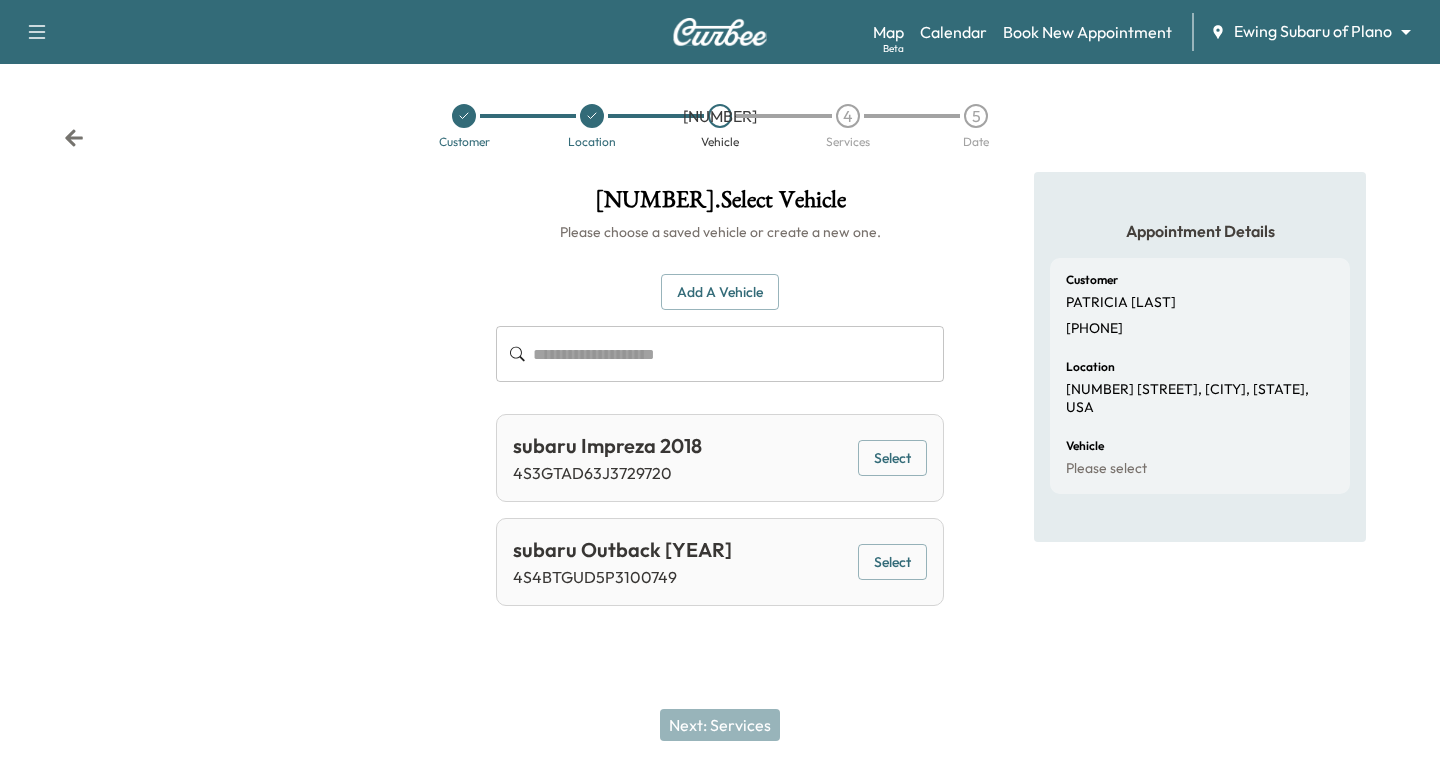 click on "Select" at bounding box center [892, 562] 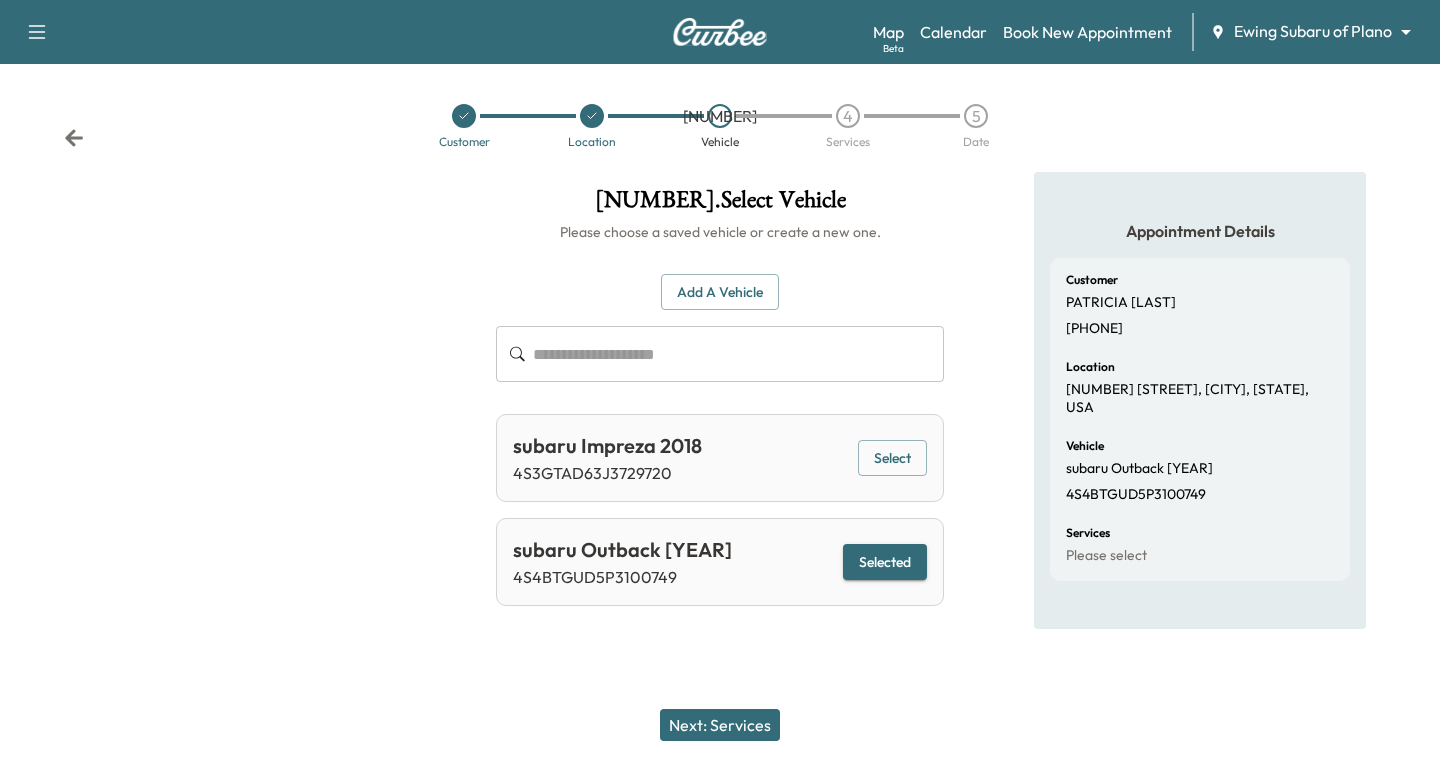 click on "Next: Services" at bounding box center (720, 725) 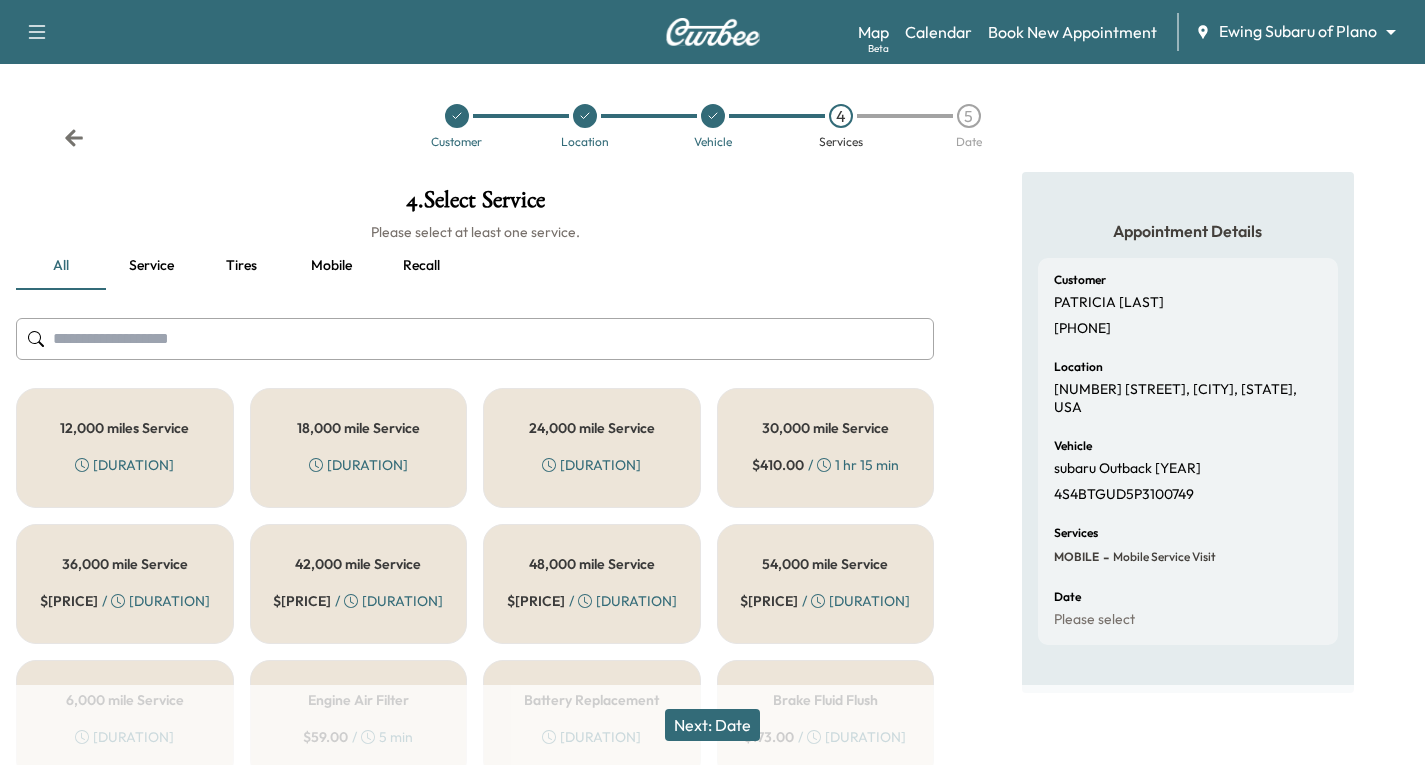 click on "12,000 miles Service 45 min" at bounding box center [125, 448] 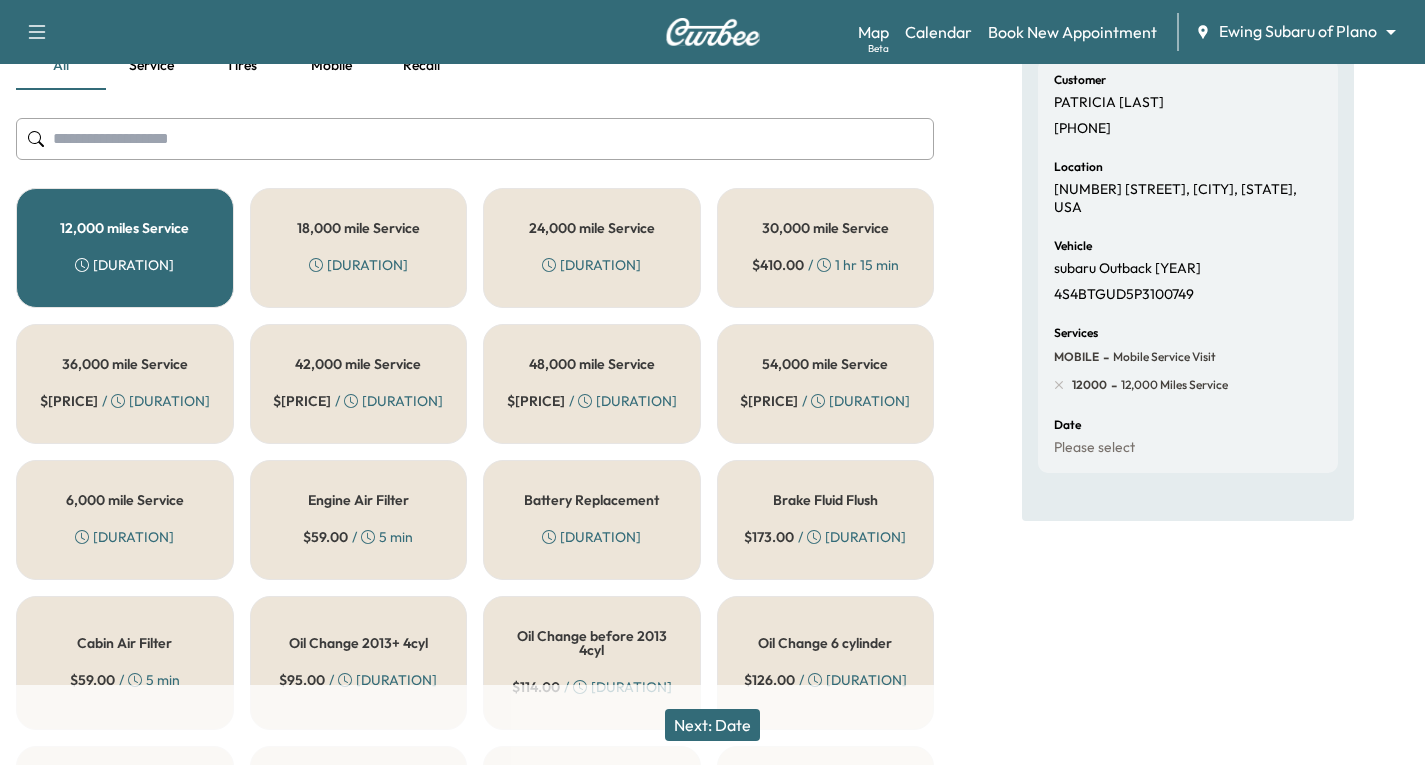 click on "Next: Date" at bounding box center [712, 725] 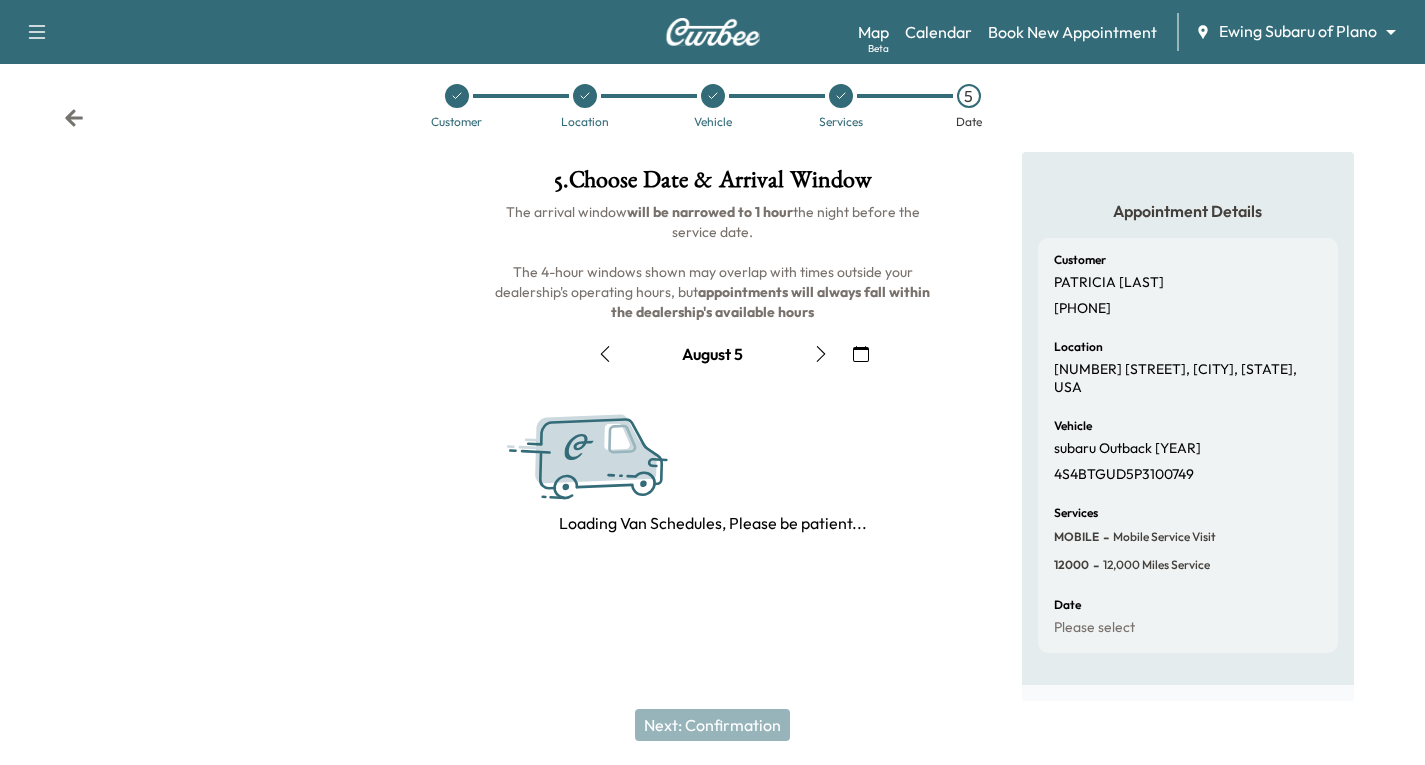 scroll, scrollTop: 200, scrollLeft: 0, axis: vertical 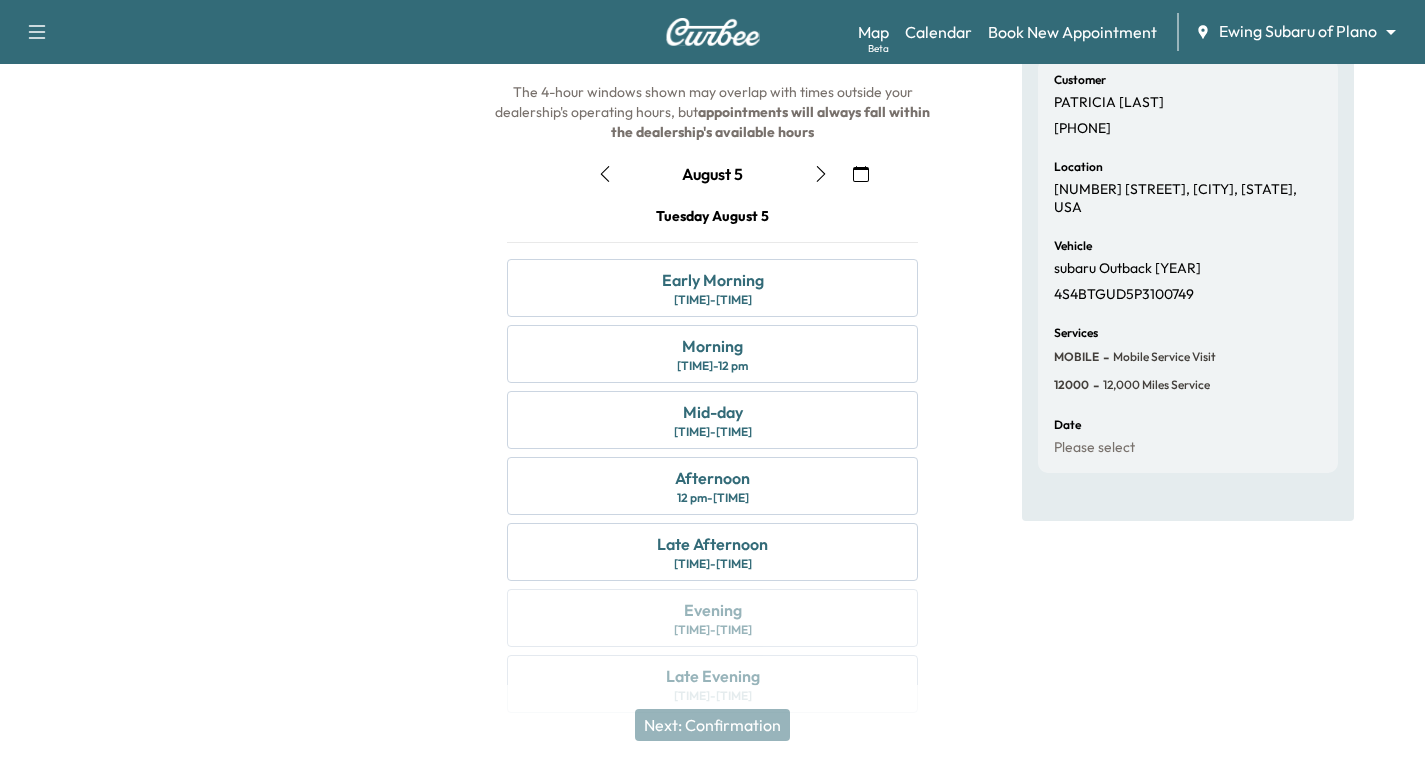 click 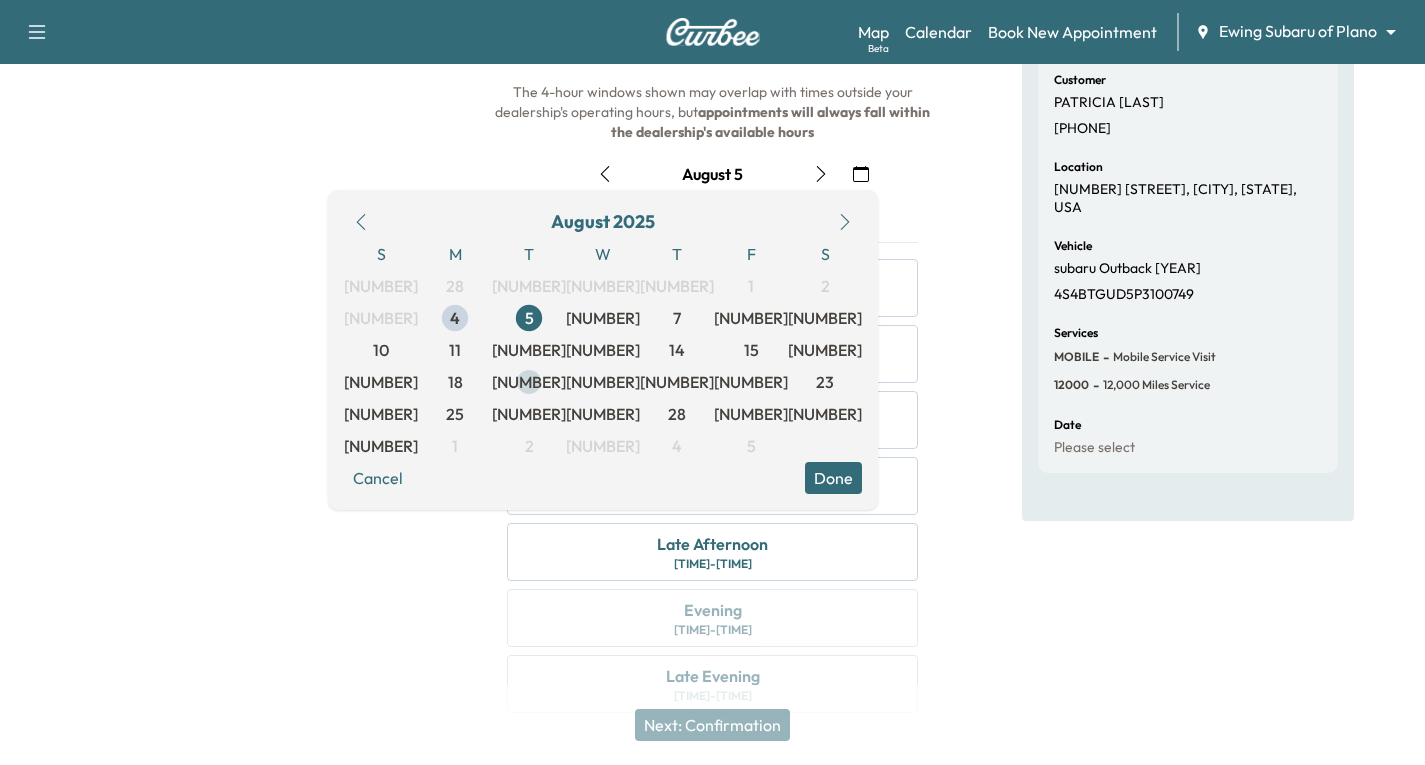 click on "[NUMBER]" at bounding box center (529, 382) 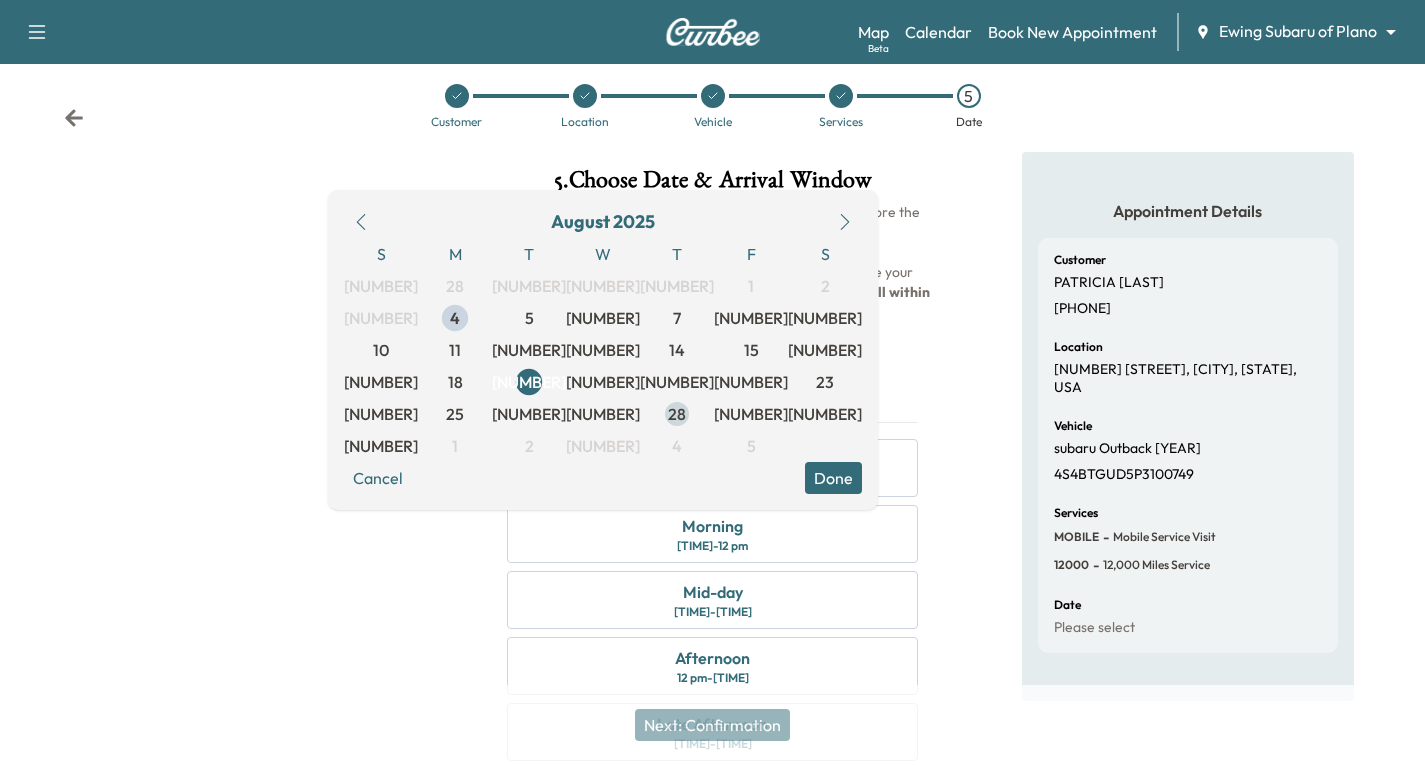 scroll, scrollTop: 200, scrollLeft: 0, axis: vertical 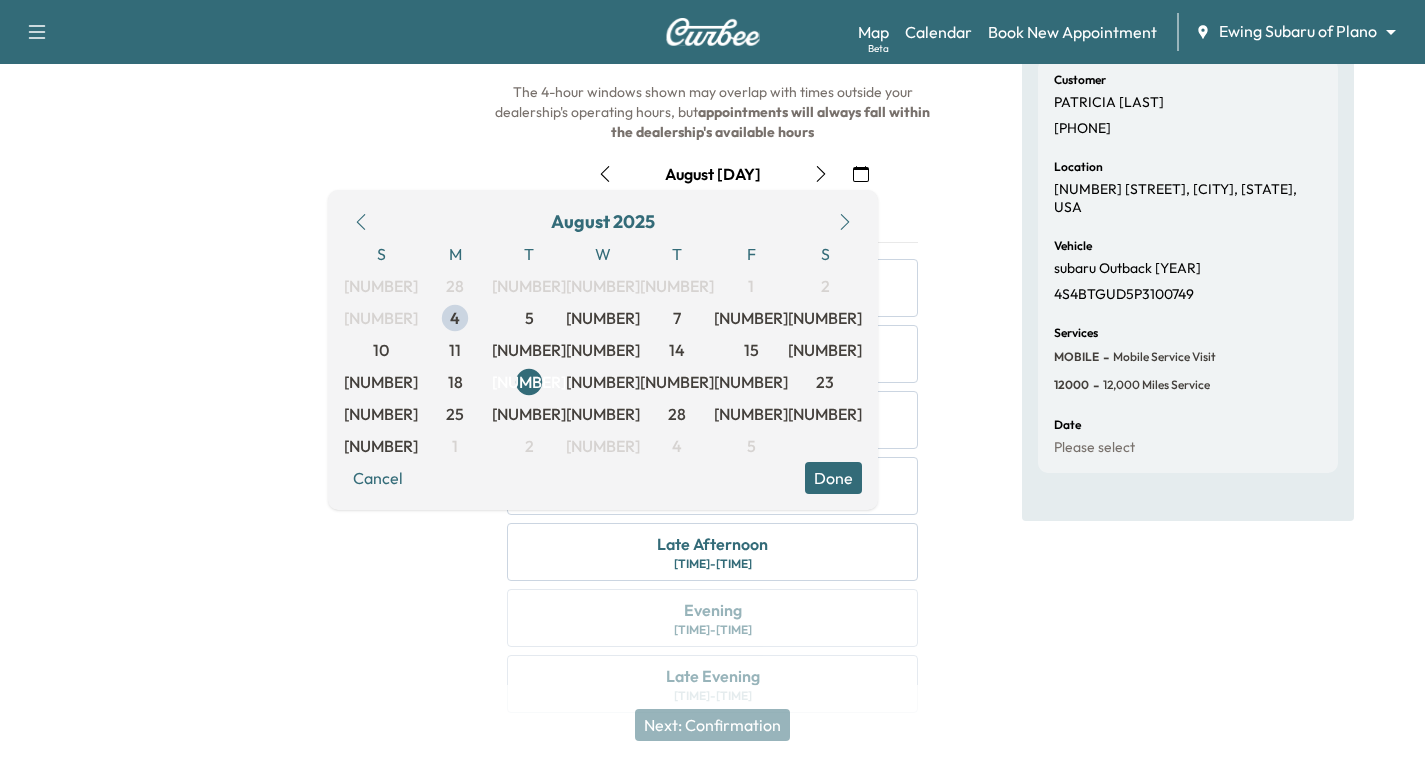 click on "Done" at bounding box center (833, 478) 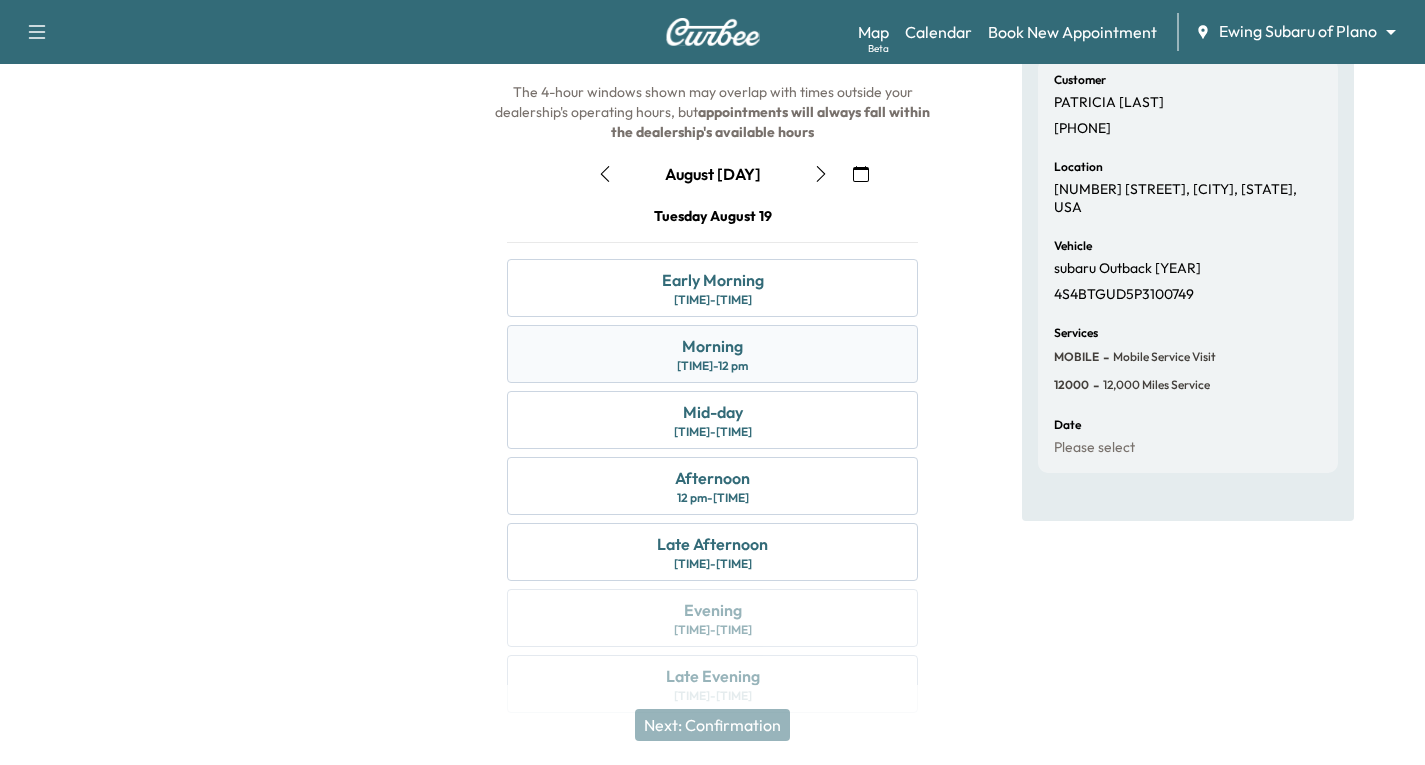 click on "[TIME] [TIME] - [TIME]" at bounding box center [712, 354] 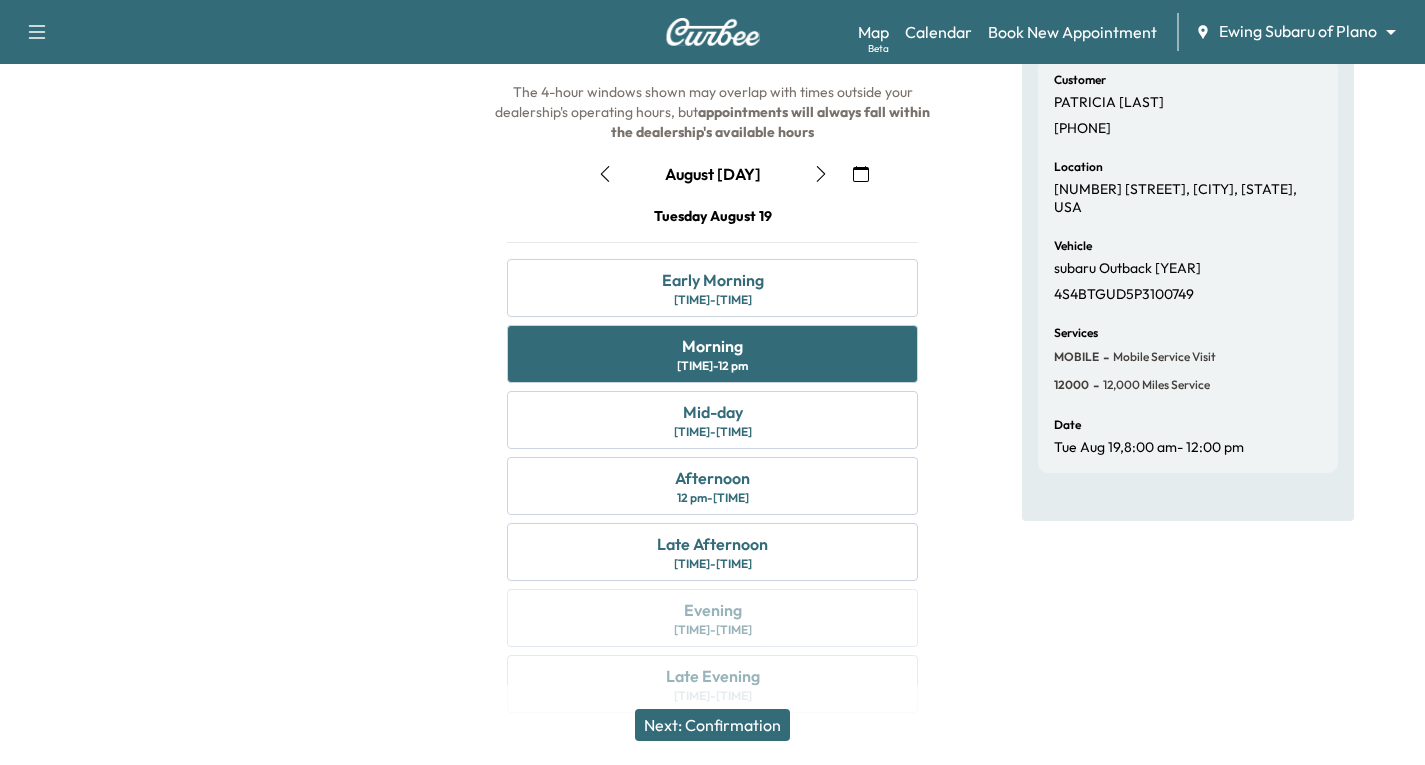 click on "Next: Confirmation" at bounding box center [712, 725] 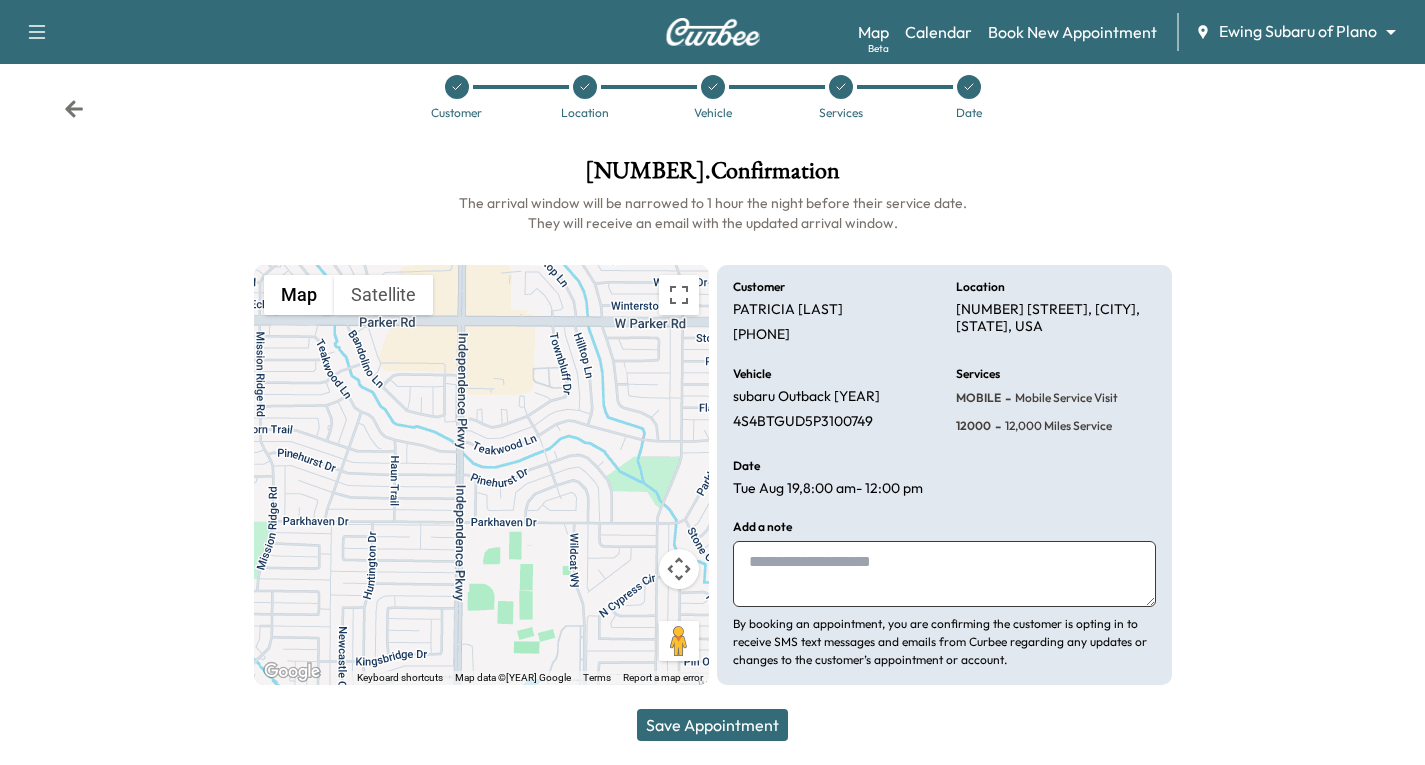 click on "Save Appointment" at bounding box center [712, 725] 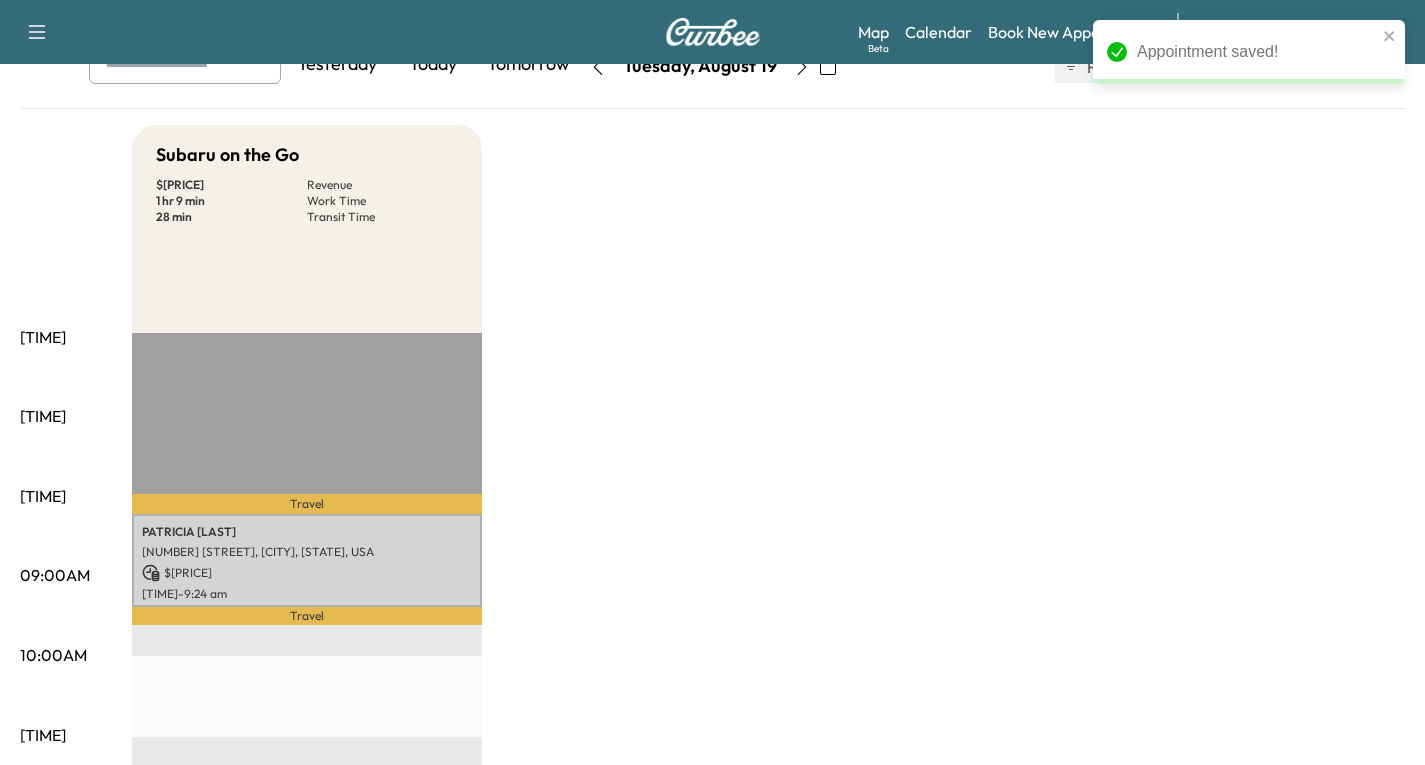 scroll, scrollTop: 200, scrollLeft: 0, axis: vertical 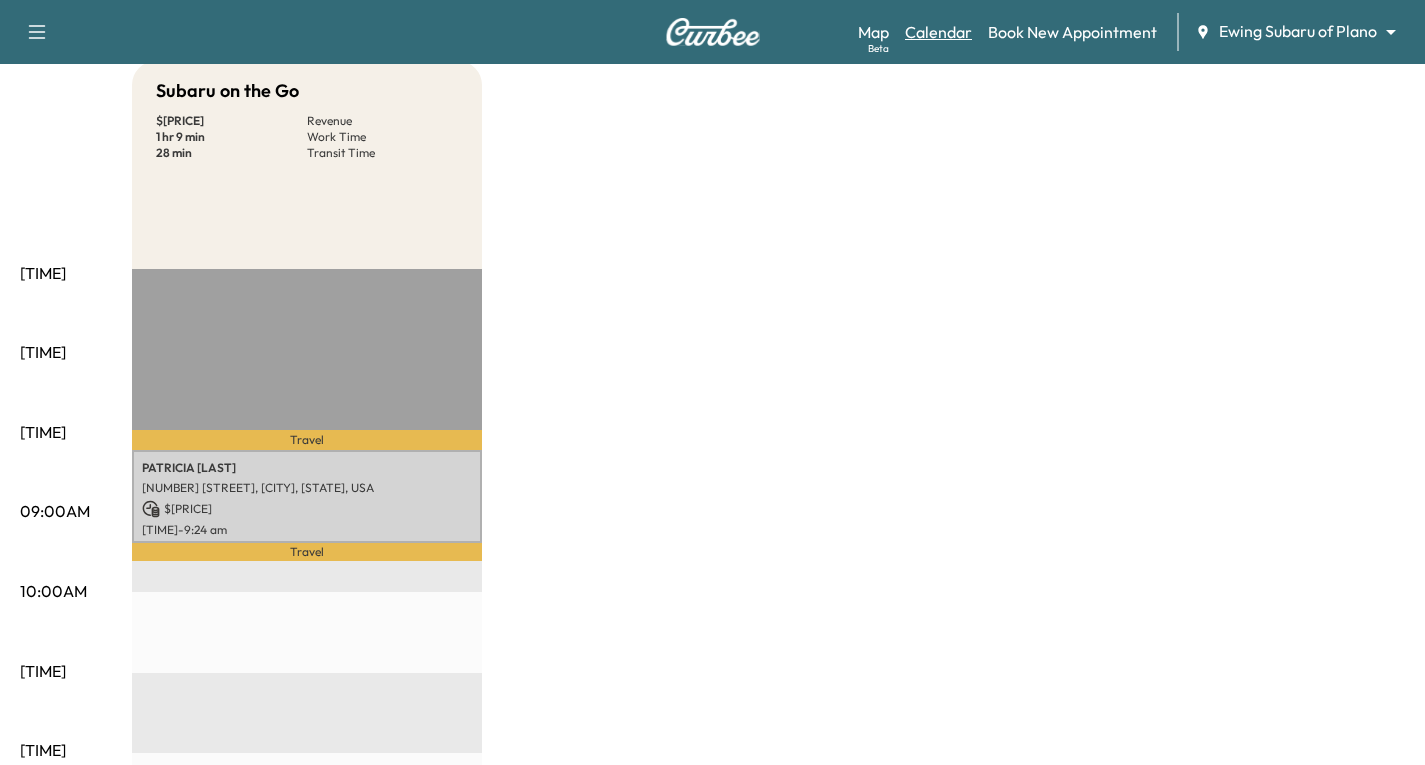 click on "Calendar" at bounding box center (938, 32) 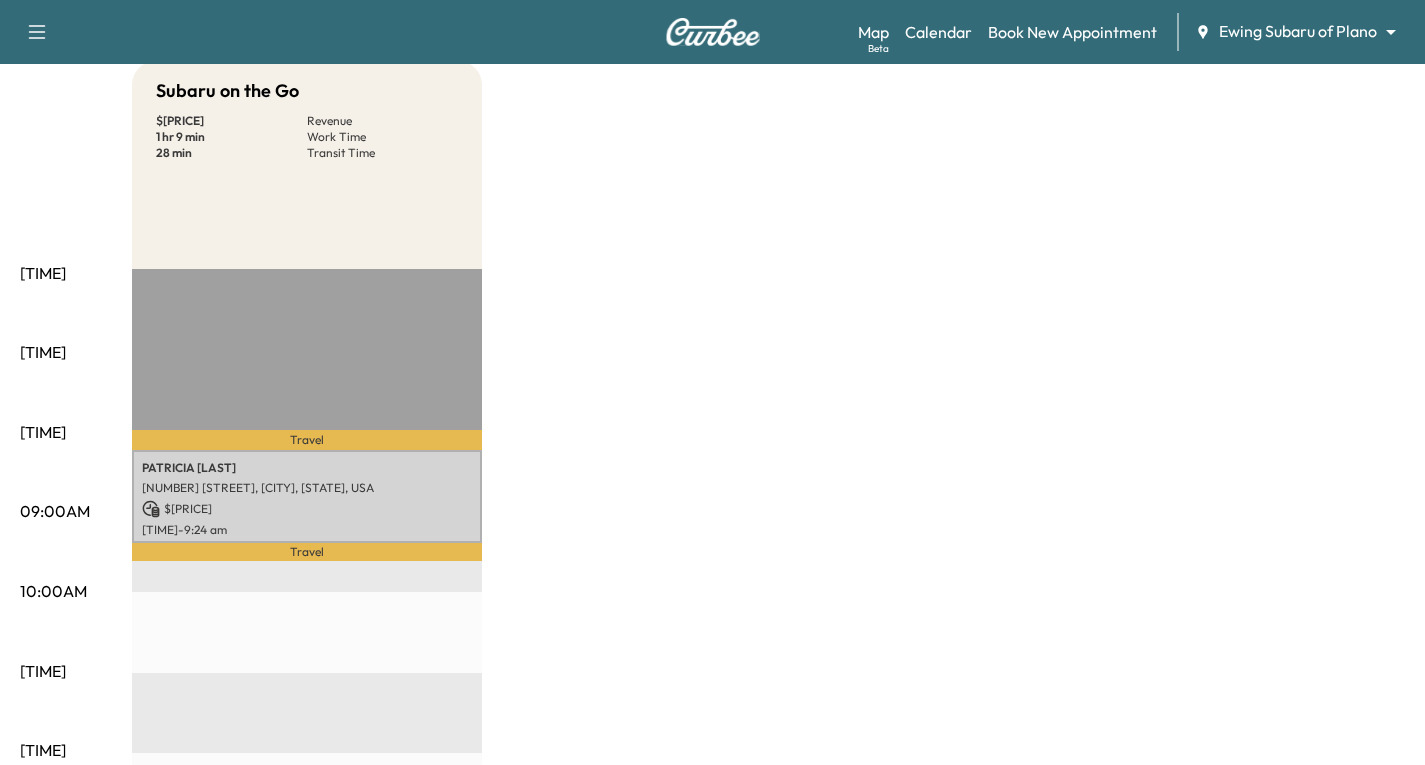 scroll, scrollTop: 0, scrollLeft: 0, axis: both 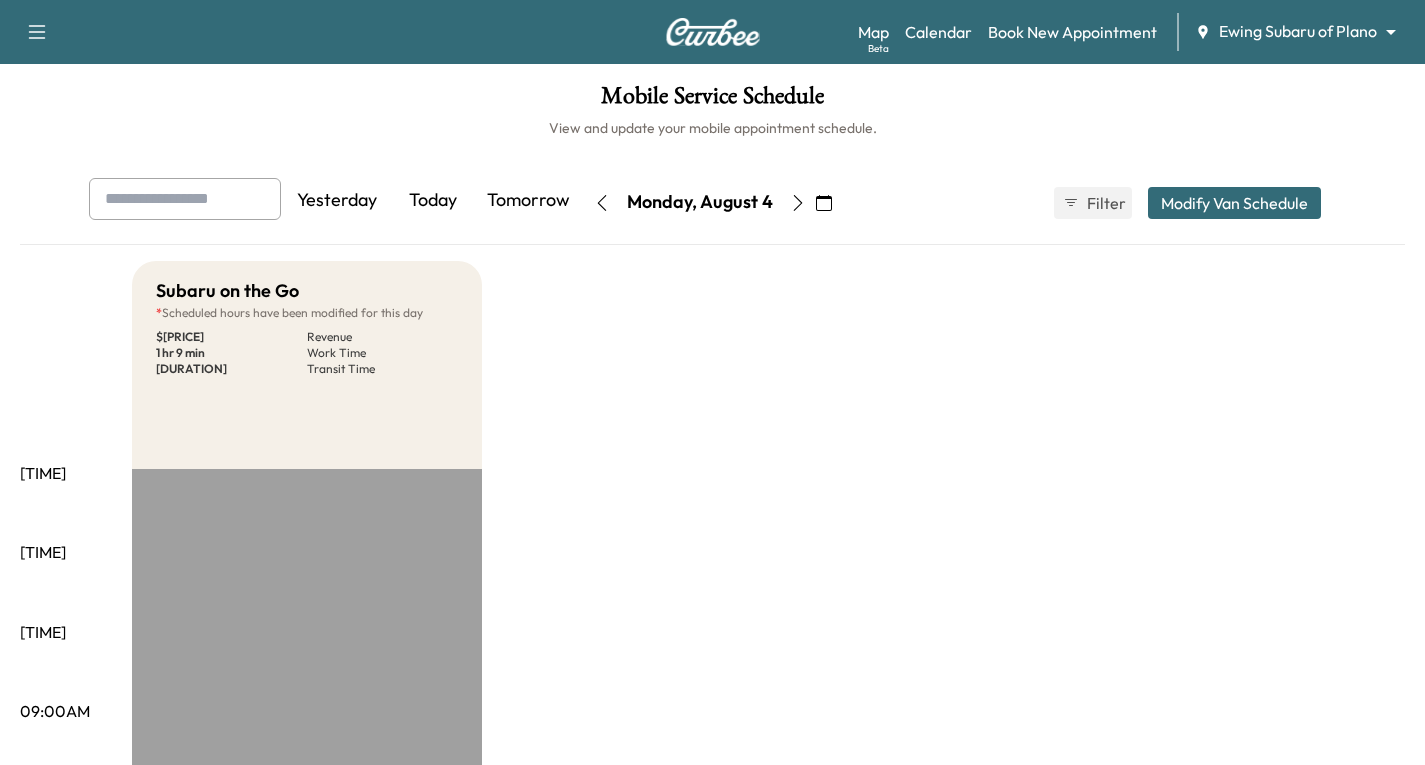 drag, startPoint x: 823, startPoint y: 204, endPoint x: 831, endPoint y: 216, distance: 14.422205 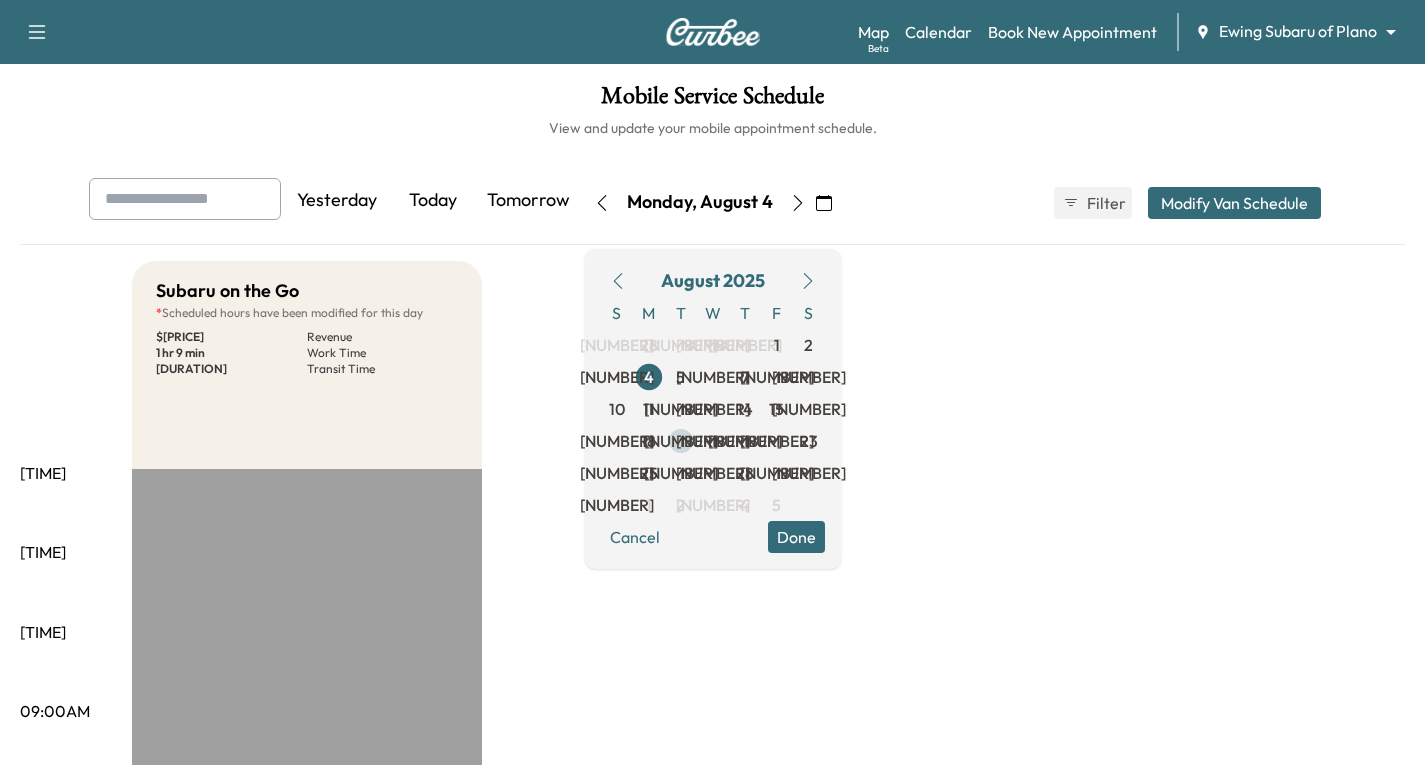 click on "[NUMBER]" at bounding box center (681, 441) 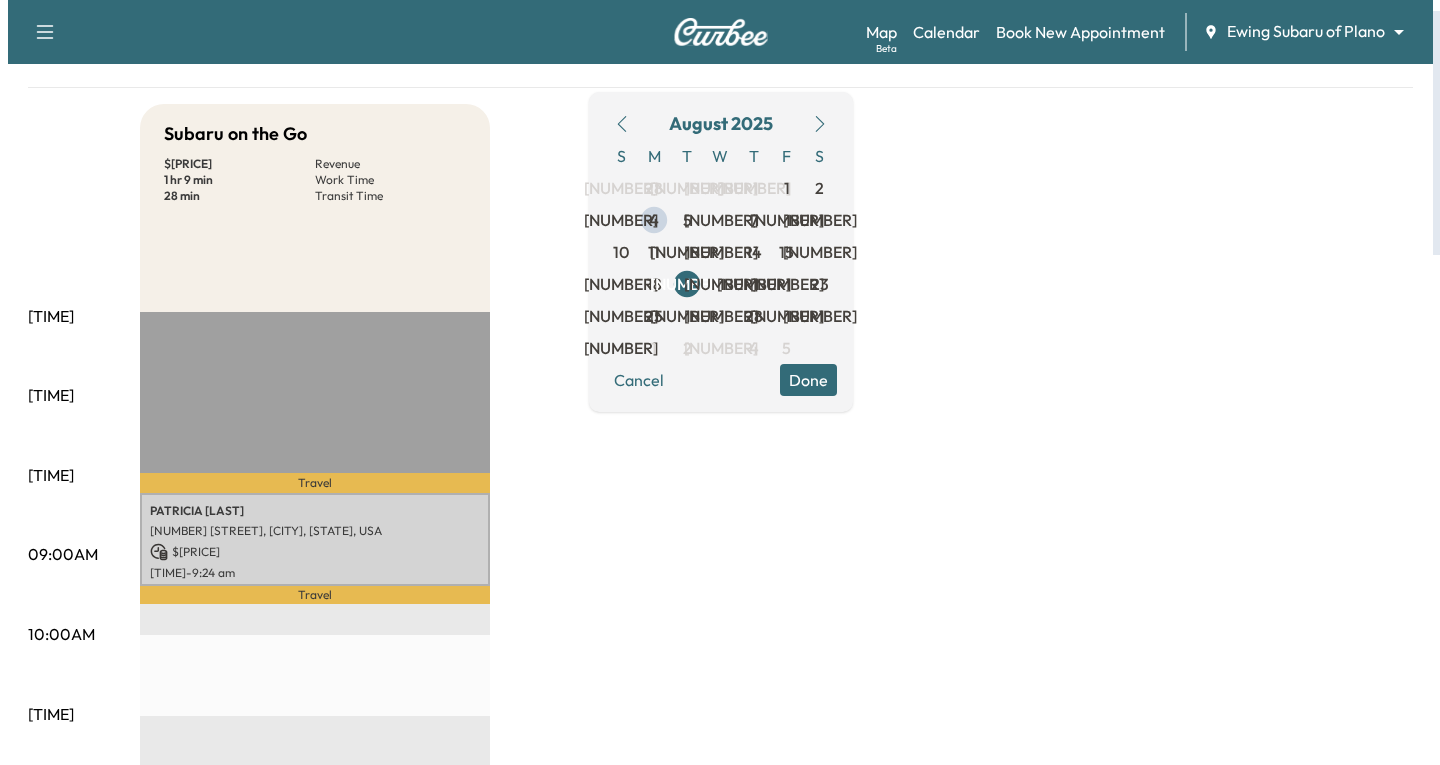 scroll, scrollTop: 200, scrollLeft: 0, axis: vertical 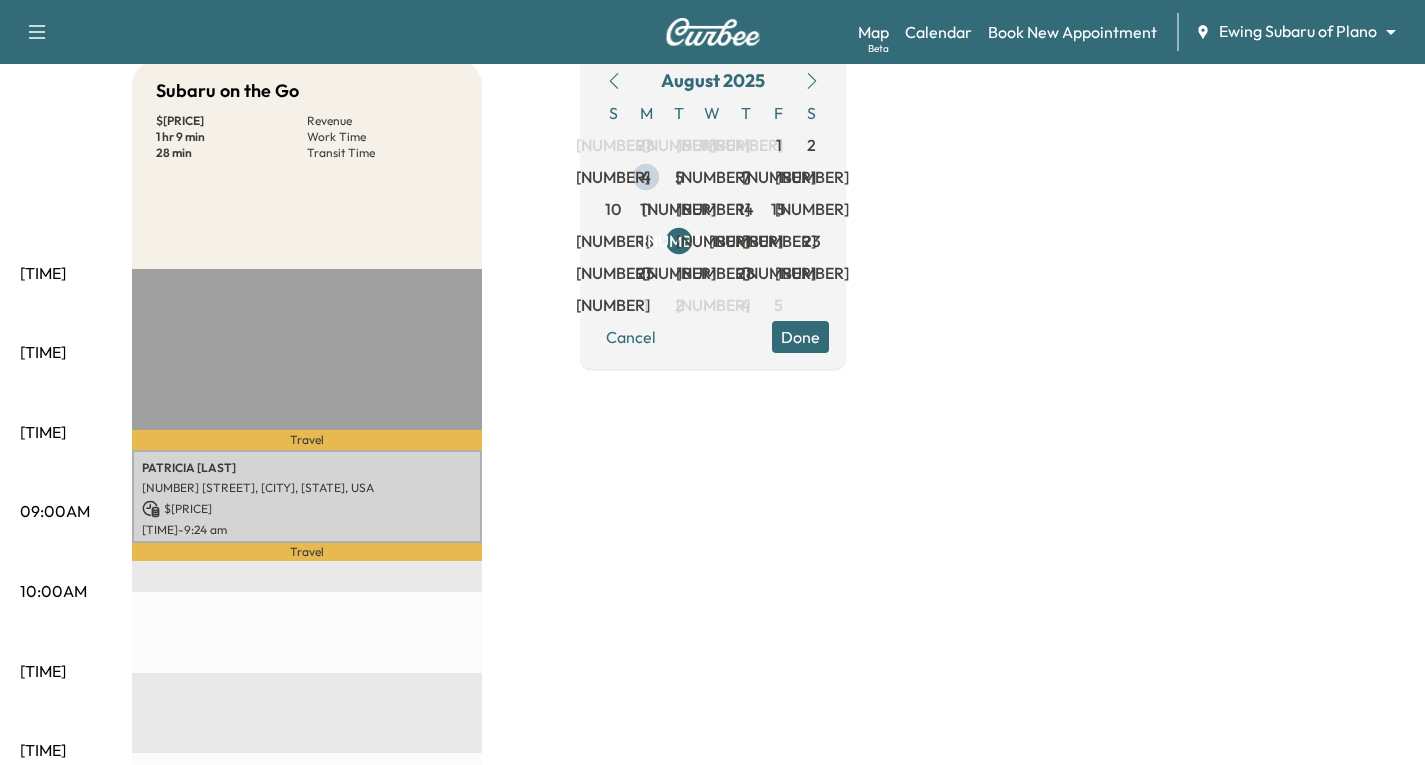 drag, startPoint x: 459, startPoint y: 483, endPoint x: 519, endPoint y: 500, distance: 62.361847 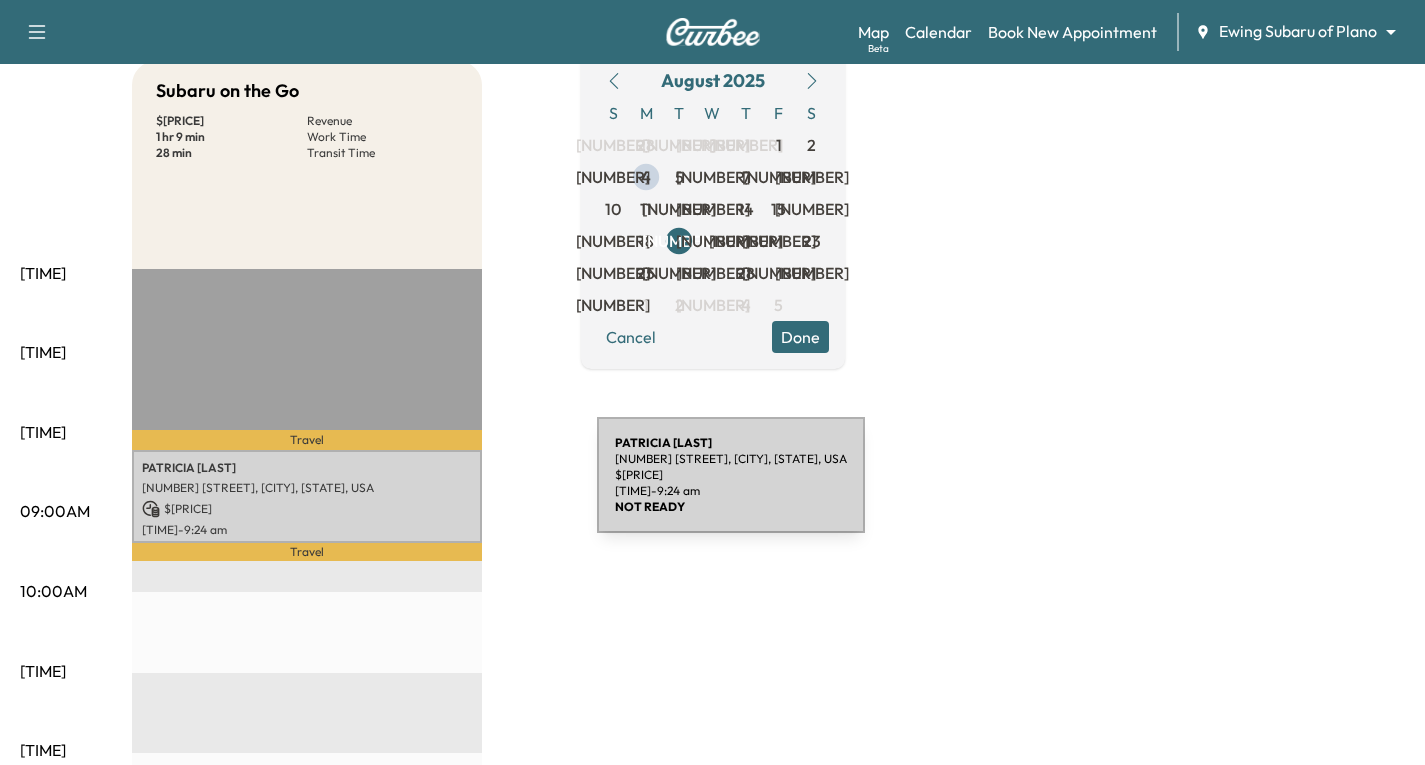 click on "[NUMBER] [STREET], [CITY], [STATE], USA" at bounding box center (307, 488) 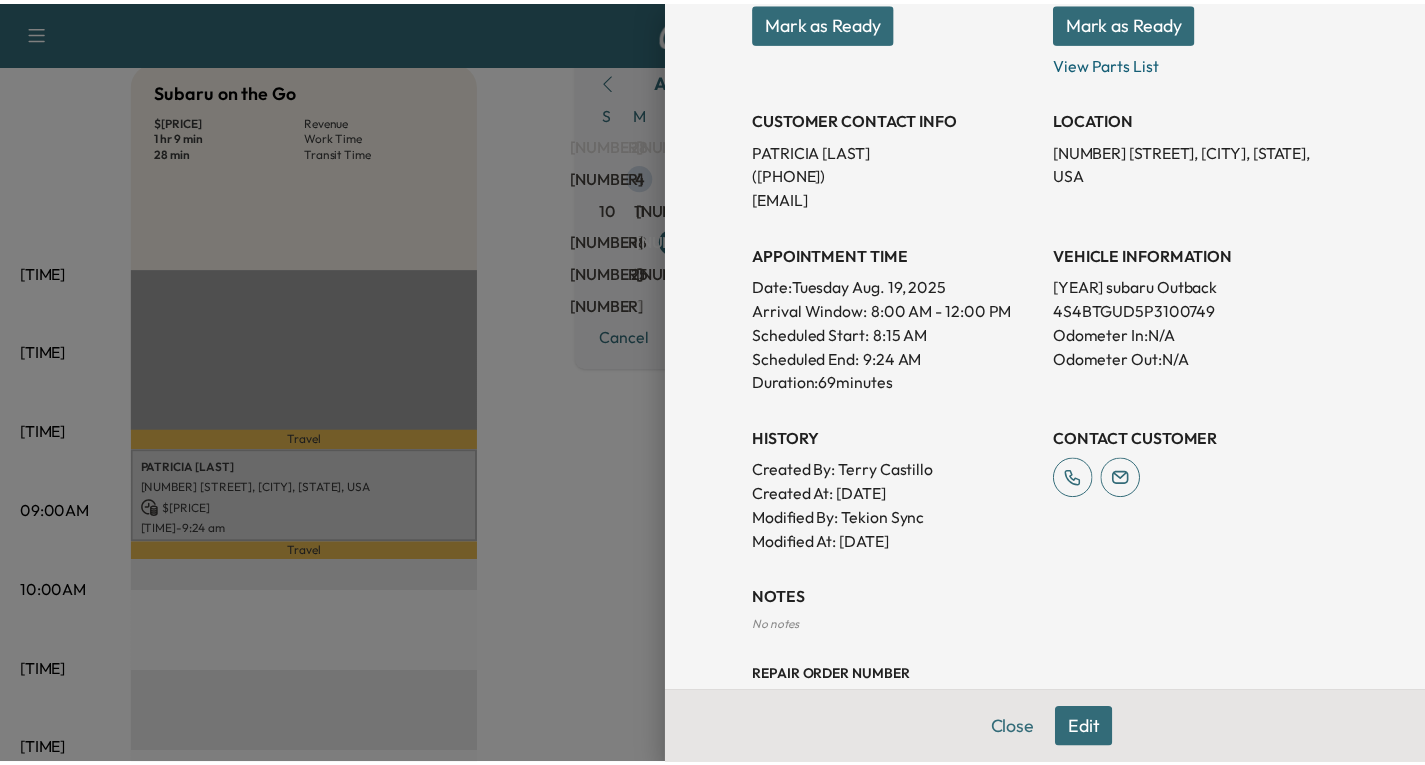 scroll, scrollTop: 500, scrollLeft: 0, axis: vertical 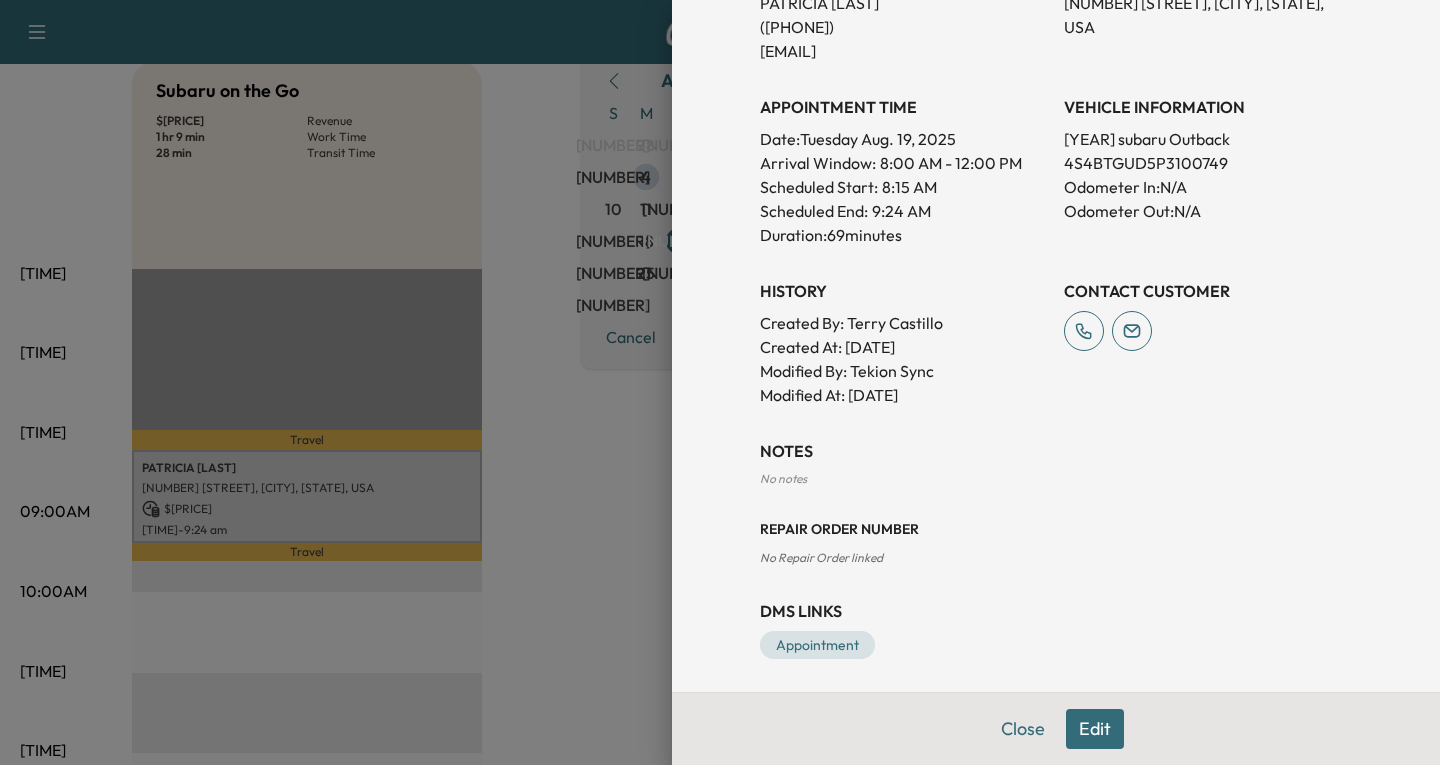 click at bounding box center [720, 382] 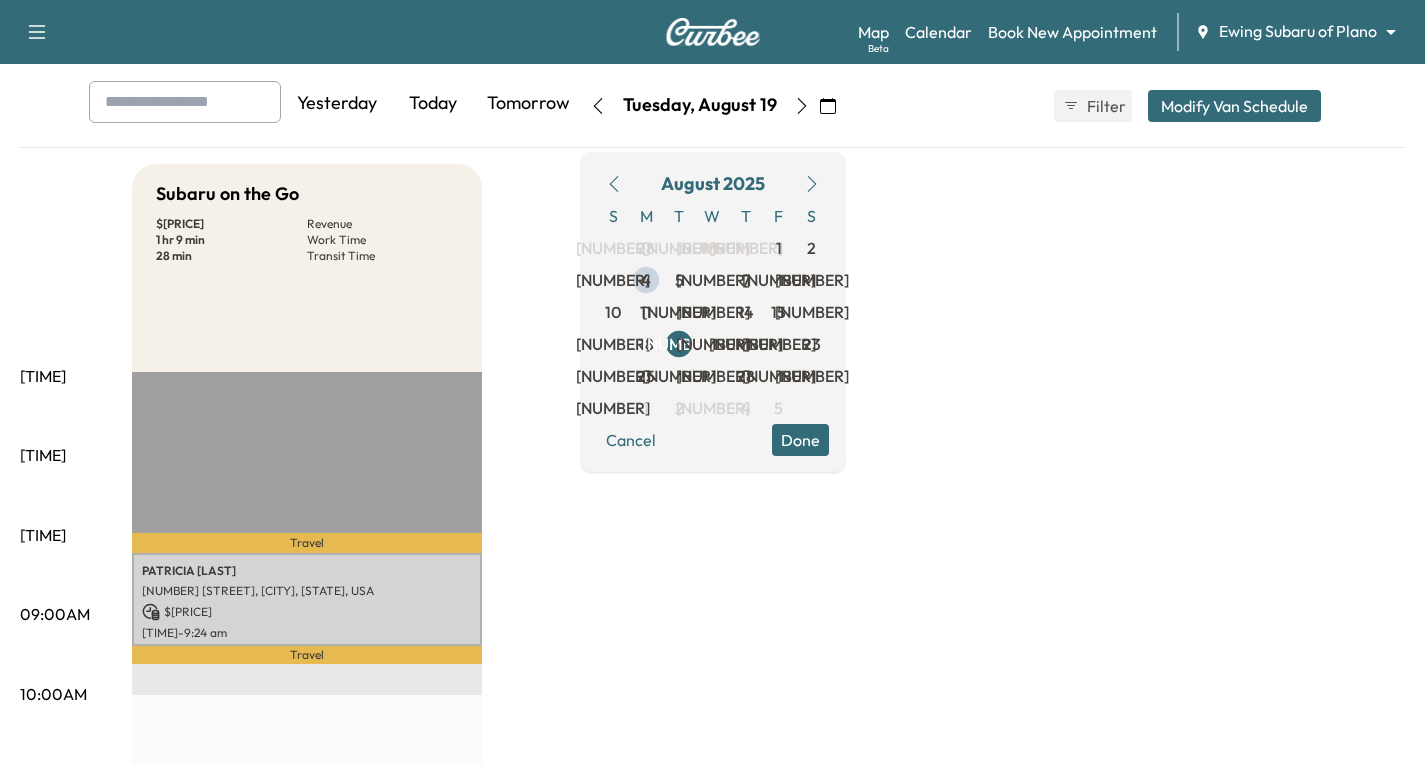 scroll, scrollTop: 0, scrollLeft: 0, axis: both 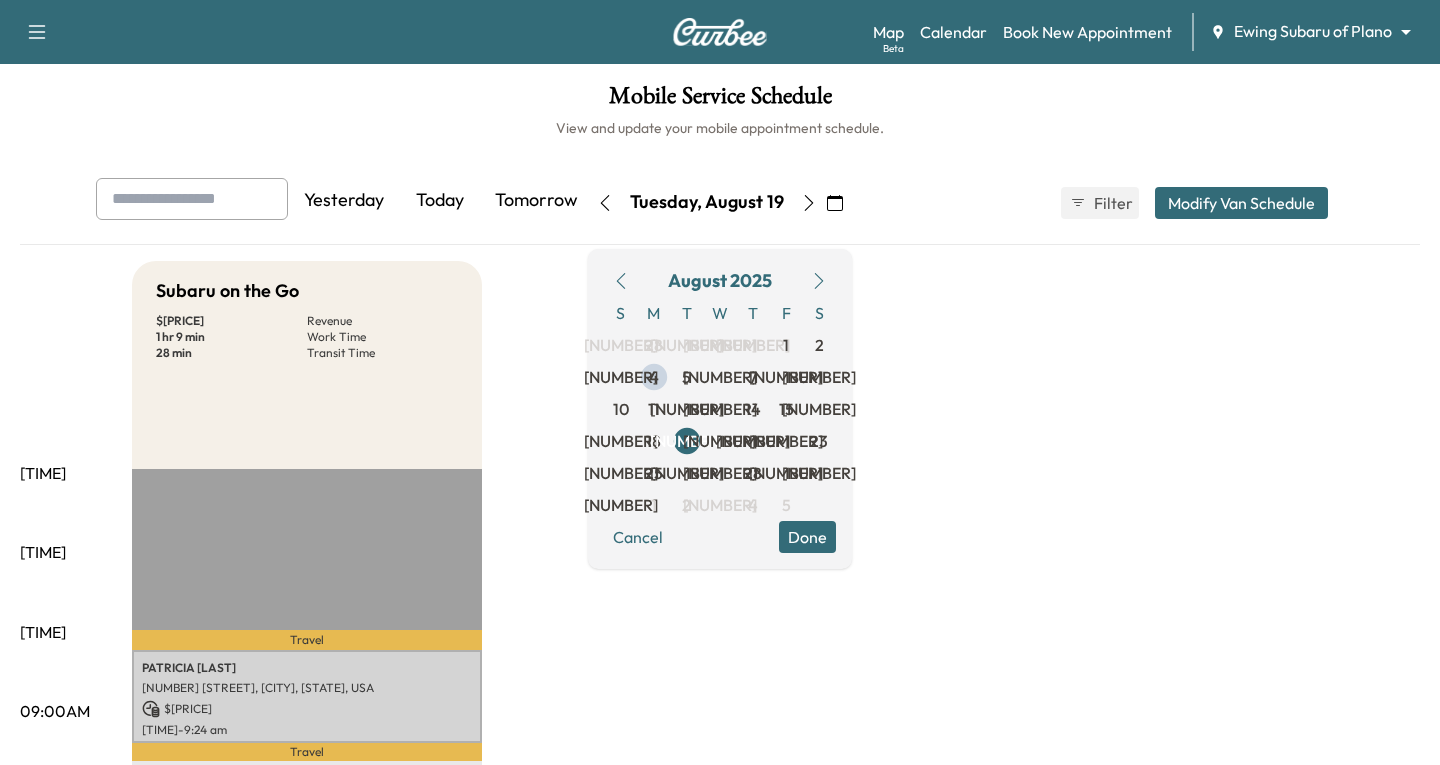 click on "Schedule modified Shift Start Shift End Subaru on the Go 8:00 AM * Start 4:00 PM ** Start Inactive Cancel Save & Close [TIME] [TIME] [TIME] [TIME] [TIME] [TIME] [TIME] [TIME] [TIME] [TIME] [TIME] [TIME] [TIME] [TIME] [TIME] Subaru on the Go $ 0.00 Revenue 1 hr 9 min Work Time 28 min Transit Time Travel [FIRST]   [LAST] [NUMBER] [STREET], [CITY], [STATE], USA   $ 0.00 [TIME] - [TIME] Travel EST Start" at bounding box center [720, 382] 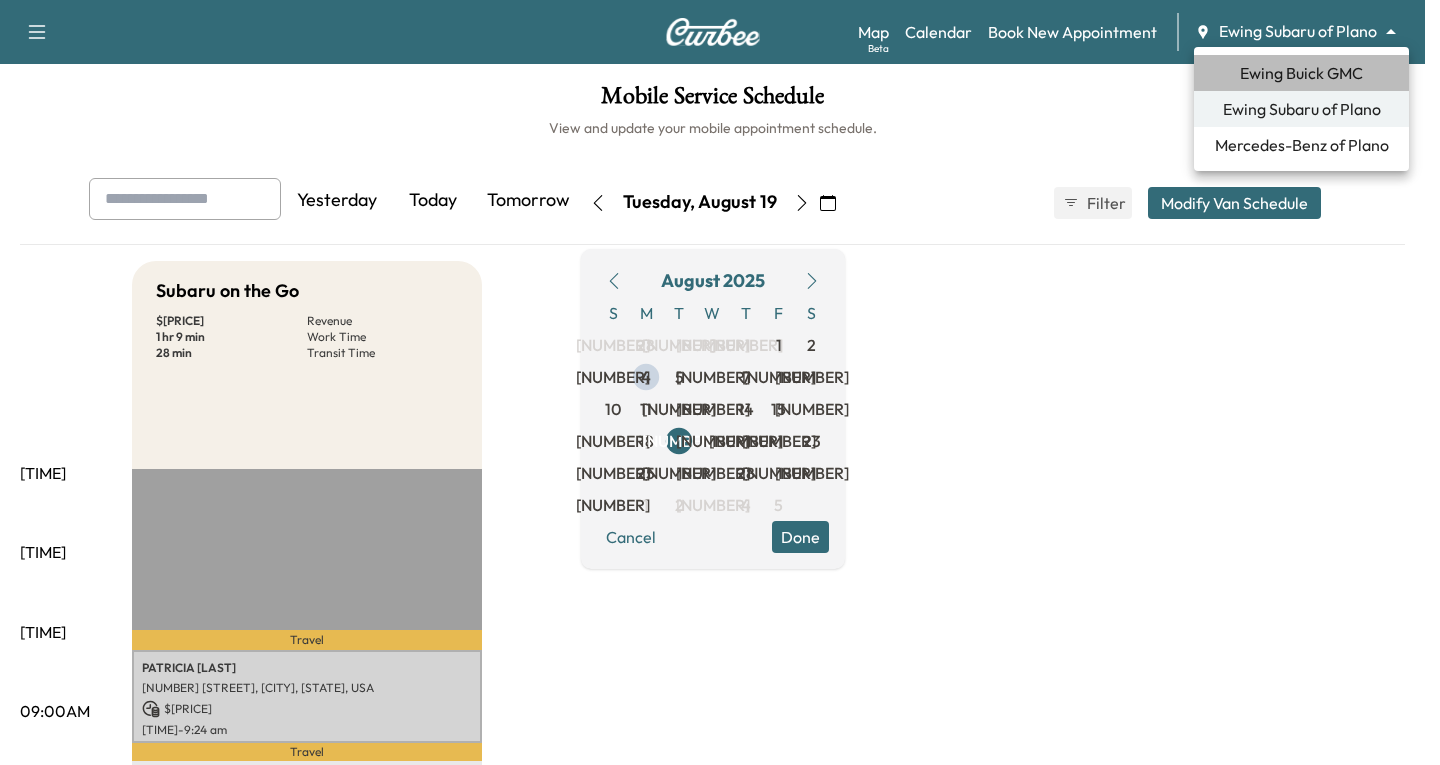 click on "Ewing Buick GMC" at bounding box center (1301, 73) 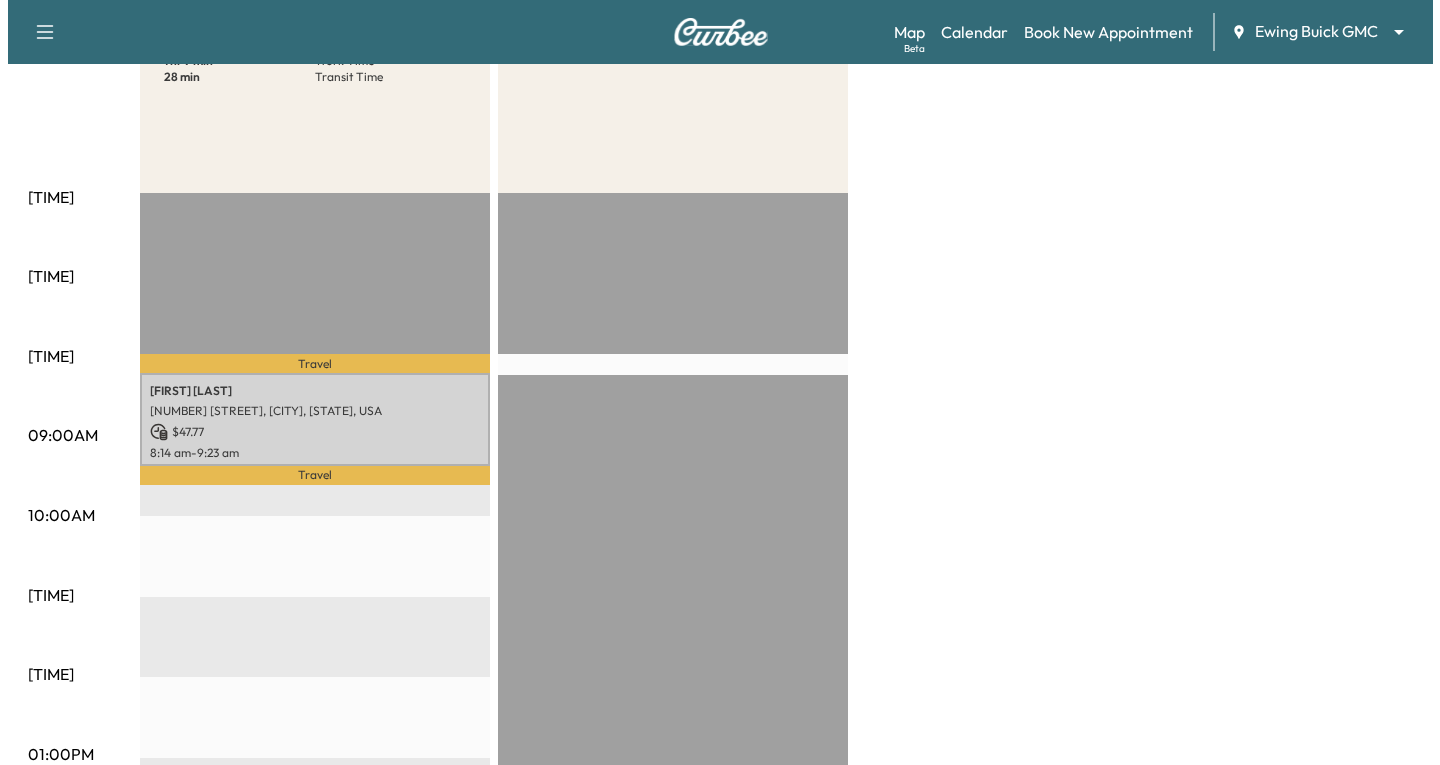 scroll, scrollTop: 300, scrollLeft: 0, axis: vertical 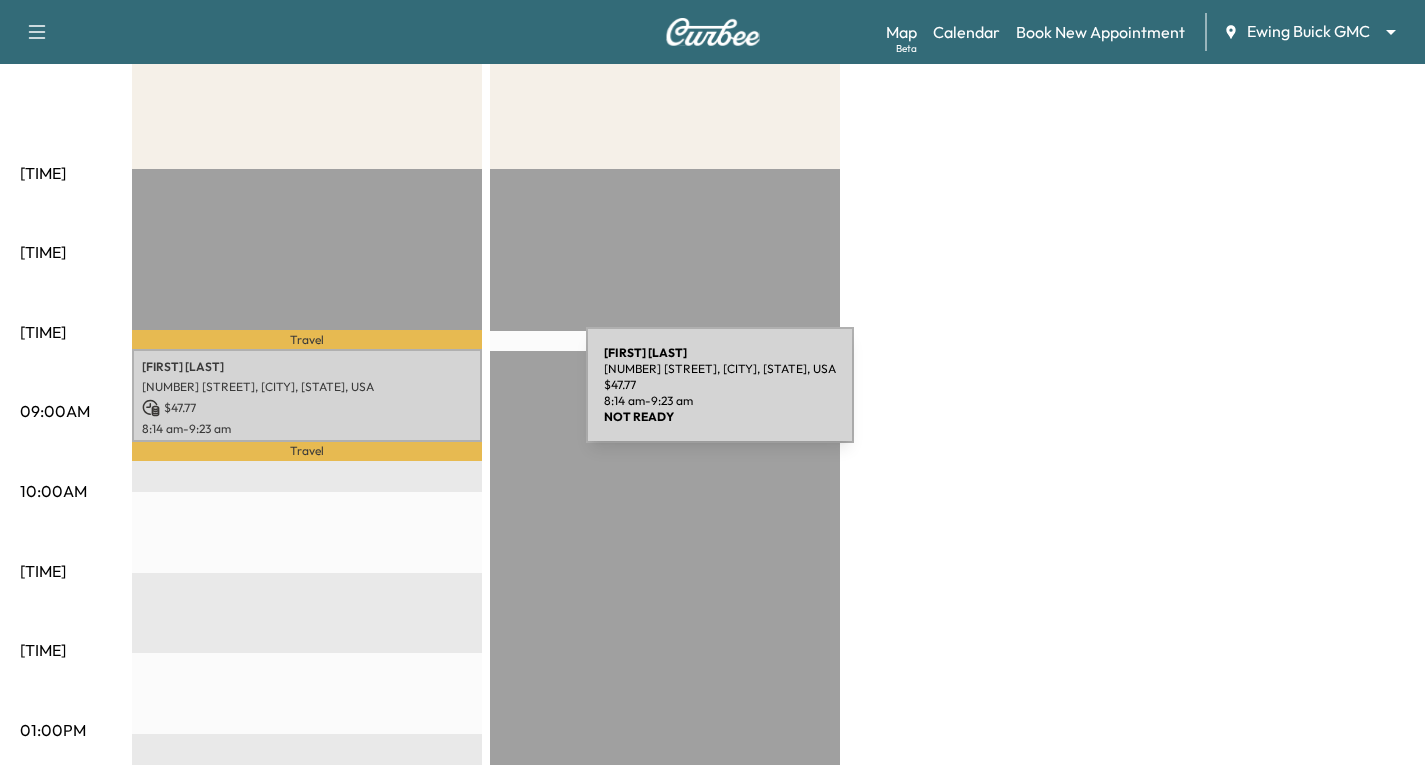 drag, startPoint x: 436, startPoint y: 397, endPoint x: 467, endPoint y: 402, distance: 31.400637 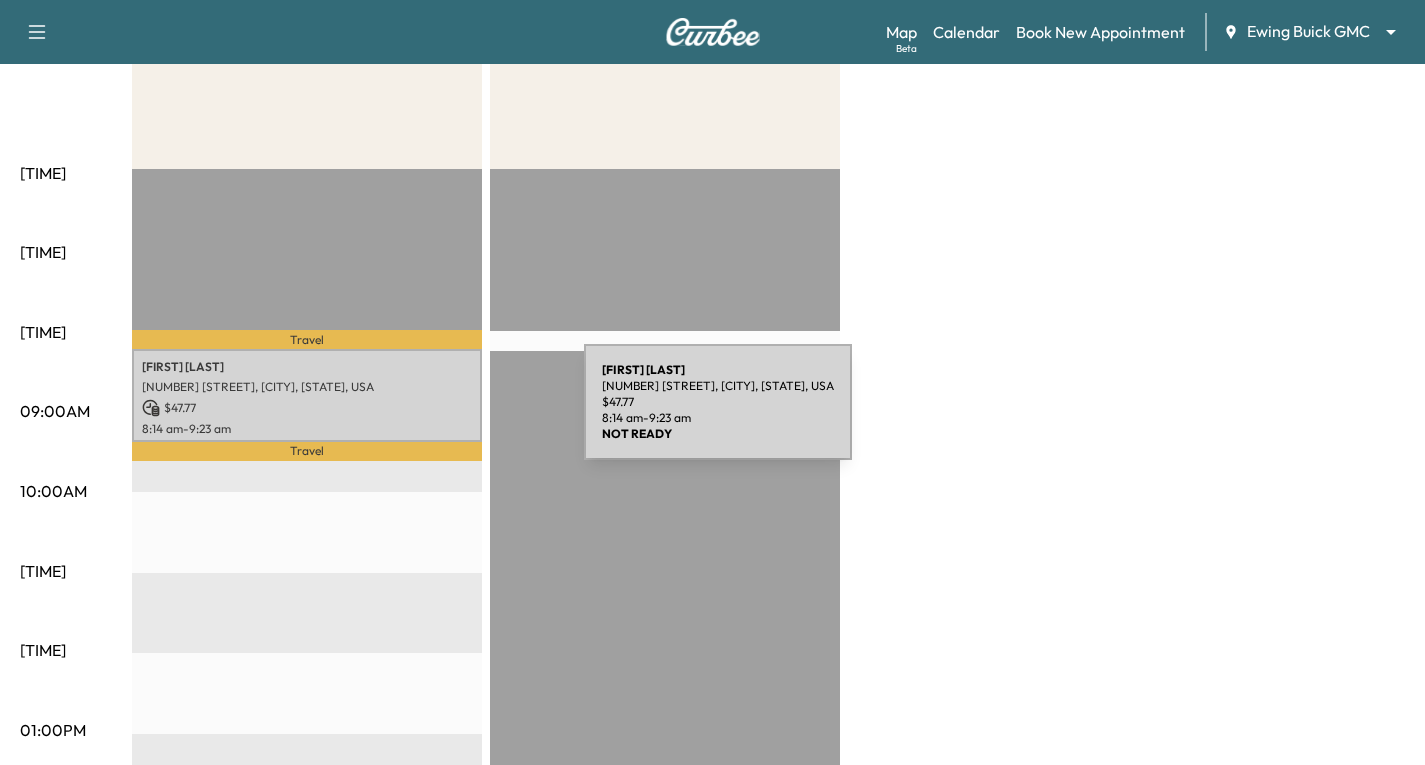 drag, startPoint x: 467, startPoint y: 402, endPoint x: 443, endPoint y: 414, distance: 26.832815 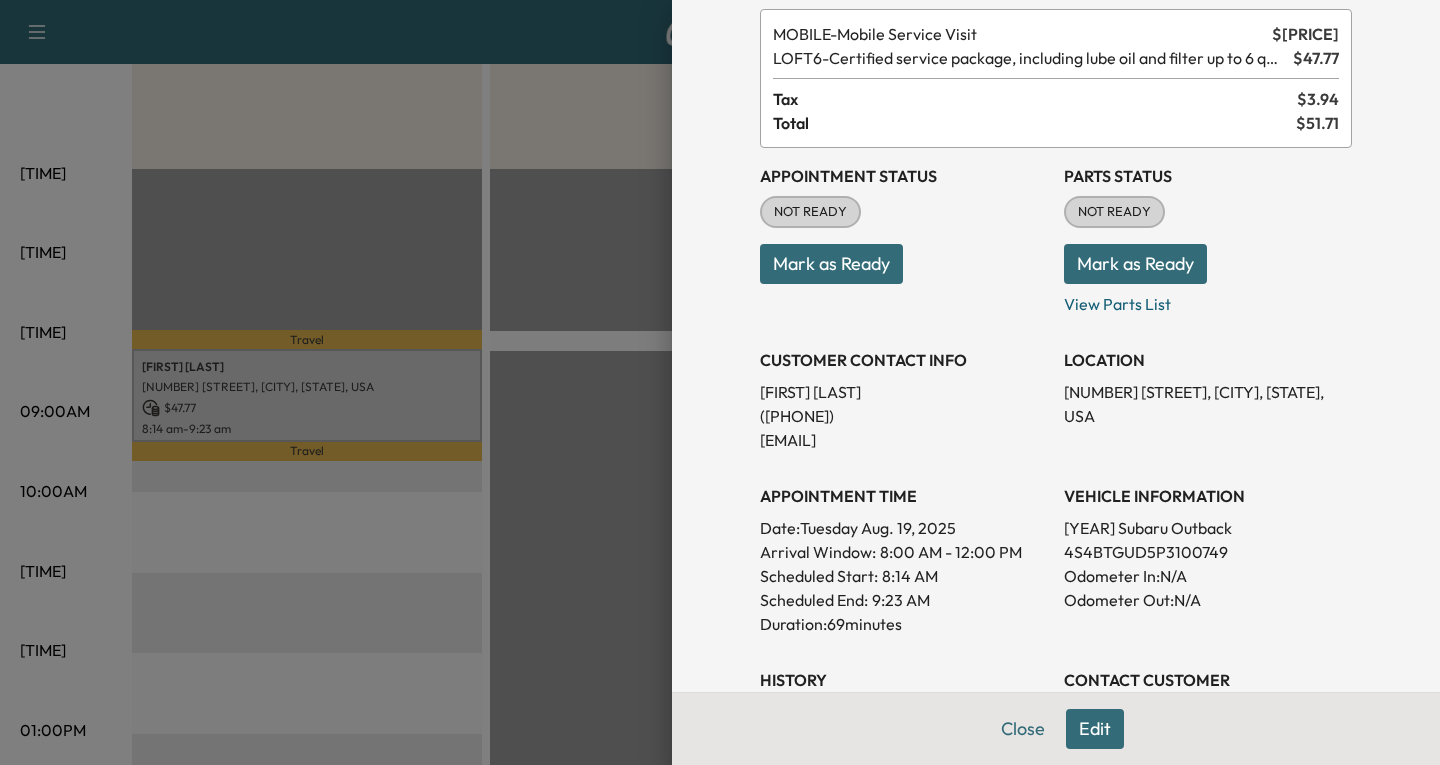 scroll, scrollTop: 0, scrollLeft: 0, axis: both 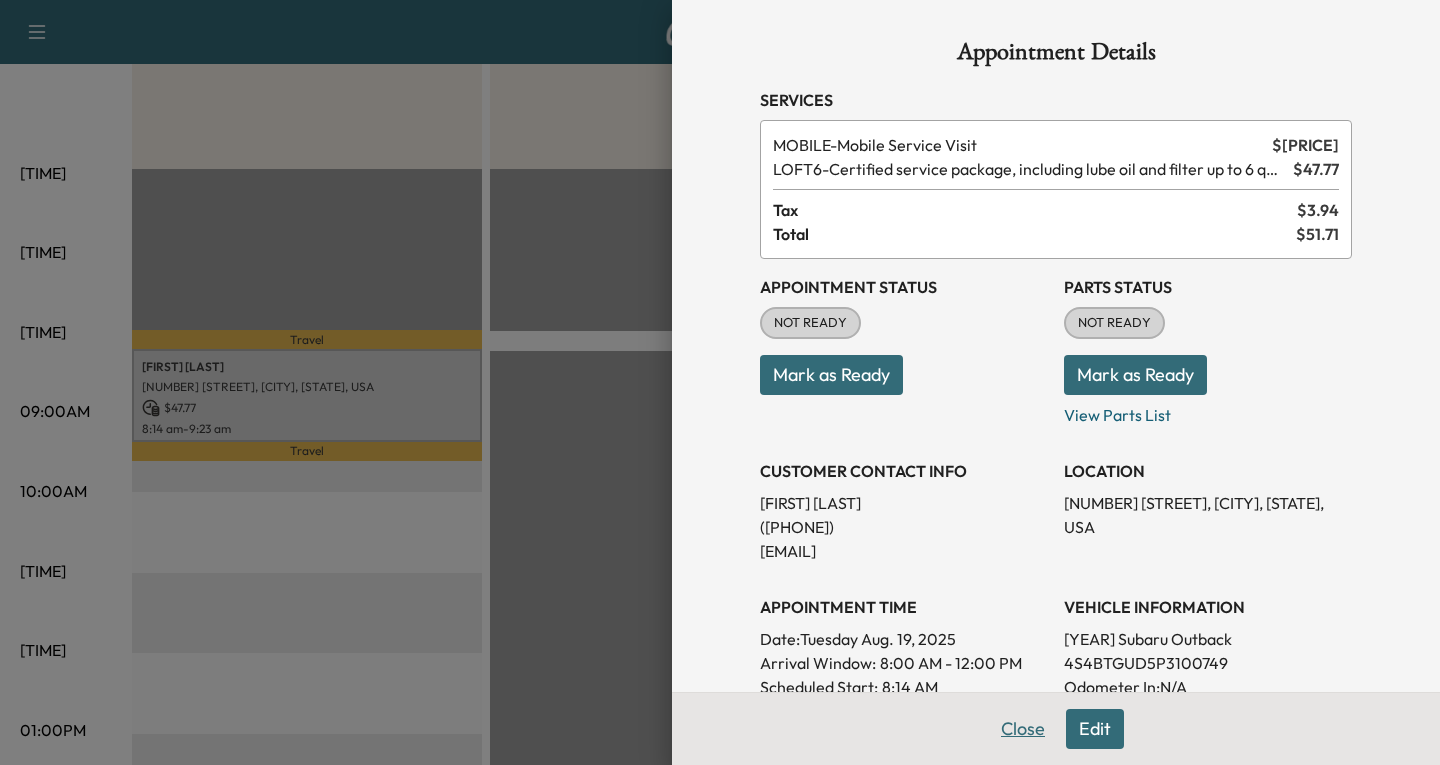click on "Close" at bounding box center (1023, 729) 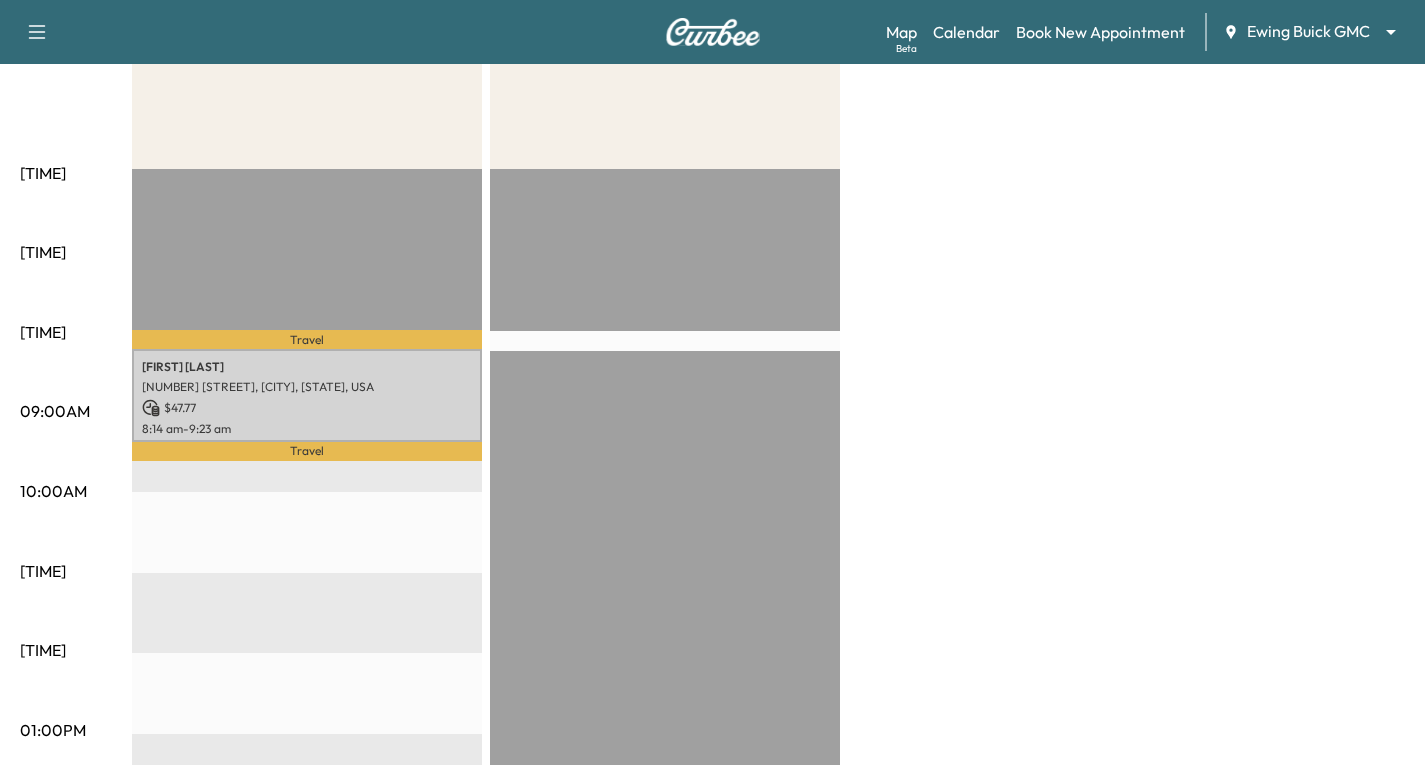 drag, startPoint x: 448, startPoint y: 399, endPoint x: 505, endPoint y: 419, distance: 60.40695 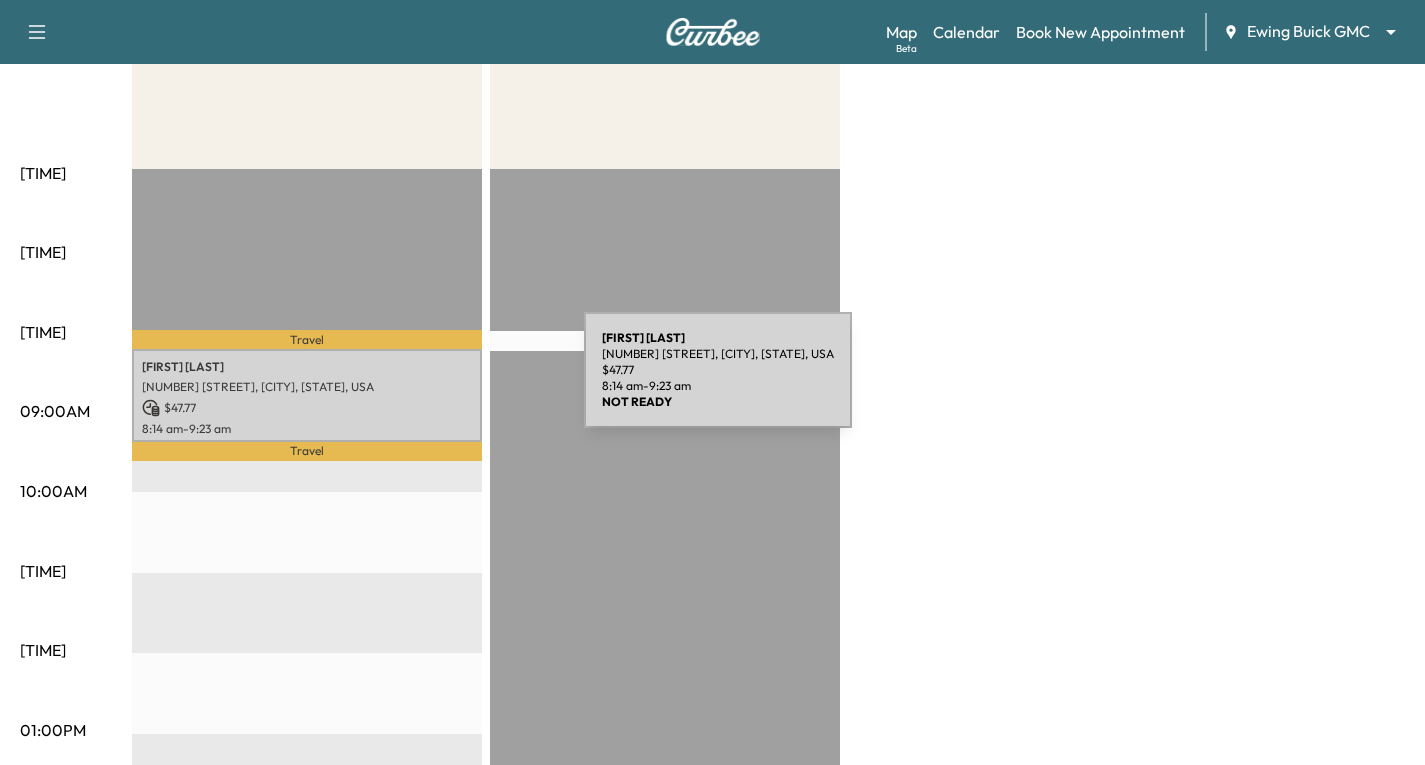 click on "[NUMBER] [STREET], [CITY], [STATE], USA" at bounding box center (307, 387) 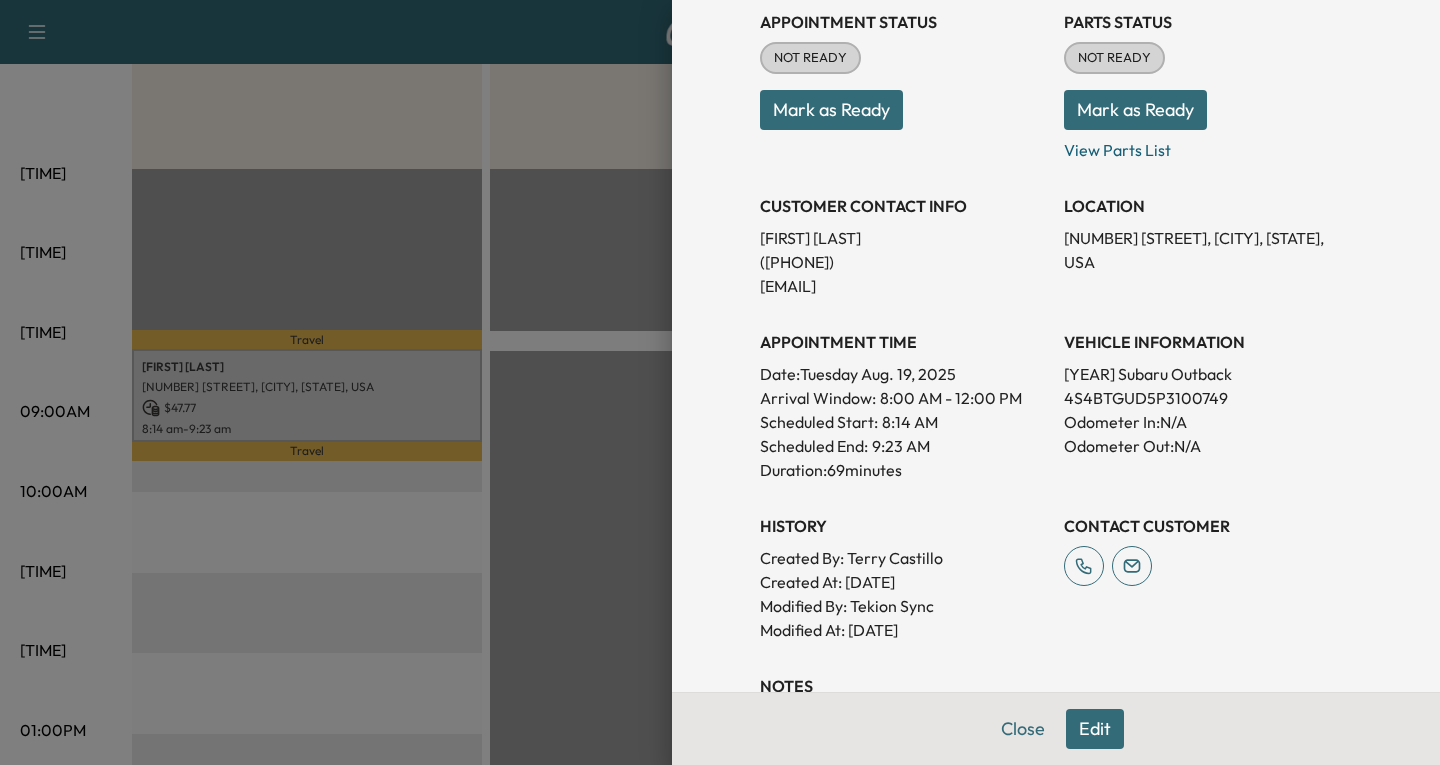 scroll, scrollTop: 300, scrollLeft: 0, axis: vertical 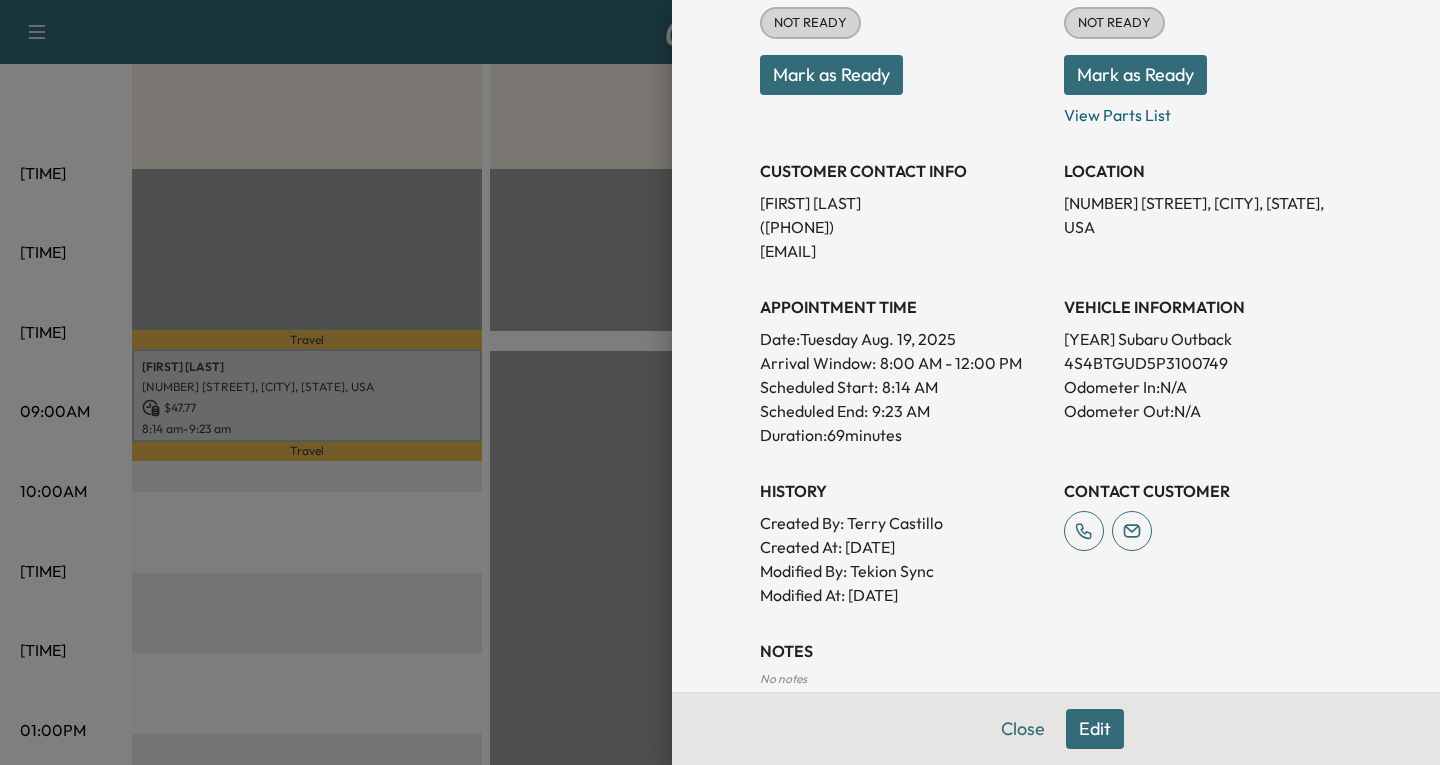 click on "Edit" at bounding box center (1095, 729) 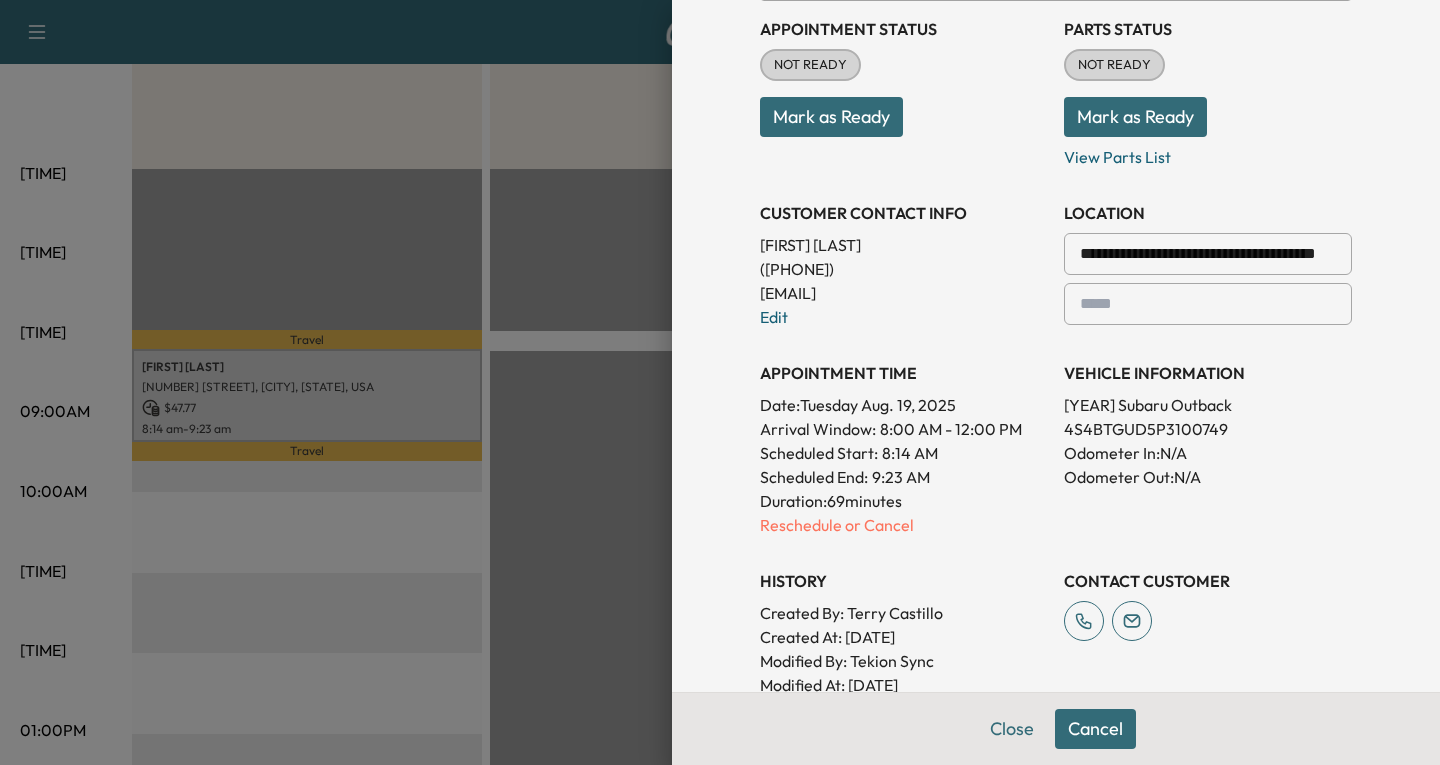 scroll, scrollTop: 342, scrollLeft: 0, axis: vertical 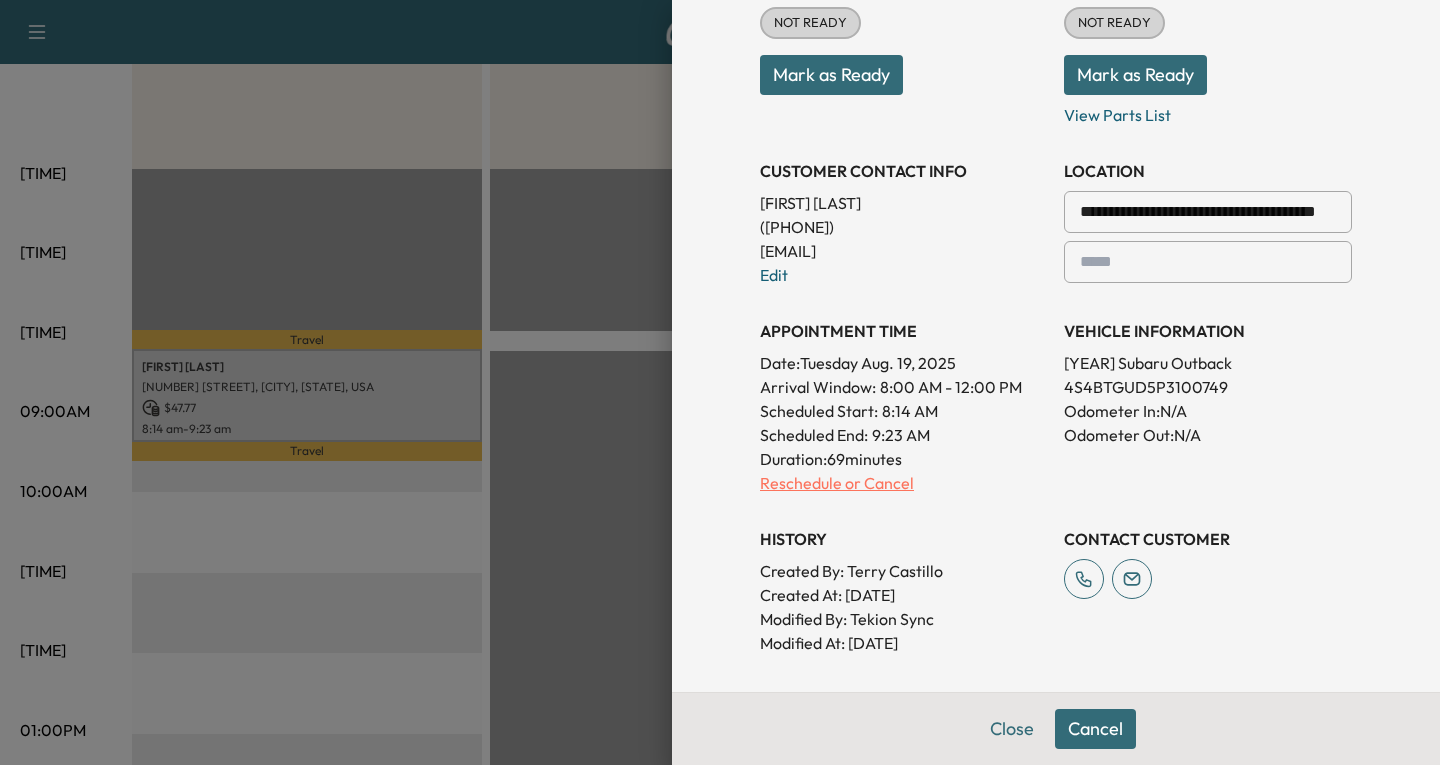 click on "Reschedule or Cancel" at bounding box center (904, 483) 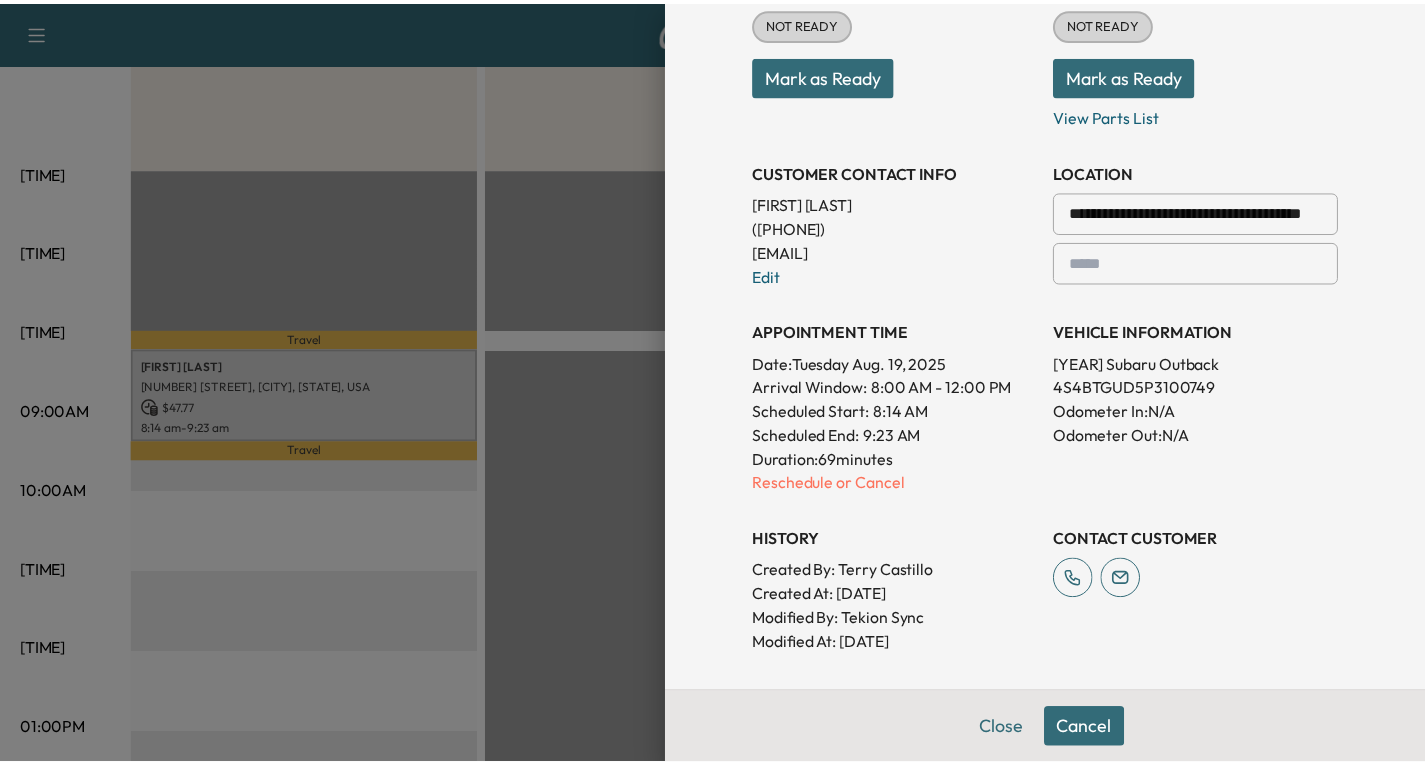 scroll, scrollTop: 0, scrollLeft: 0, axis: both 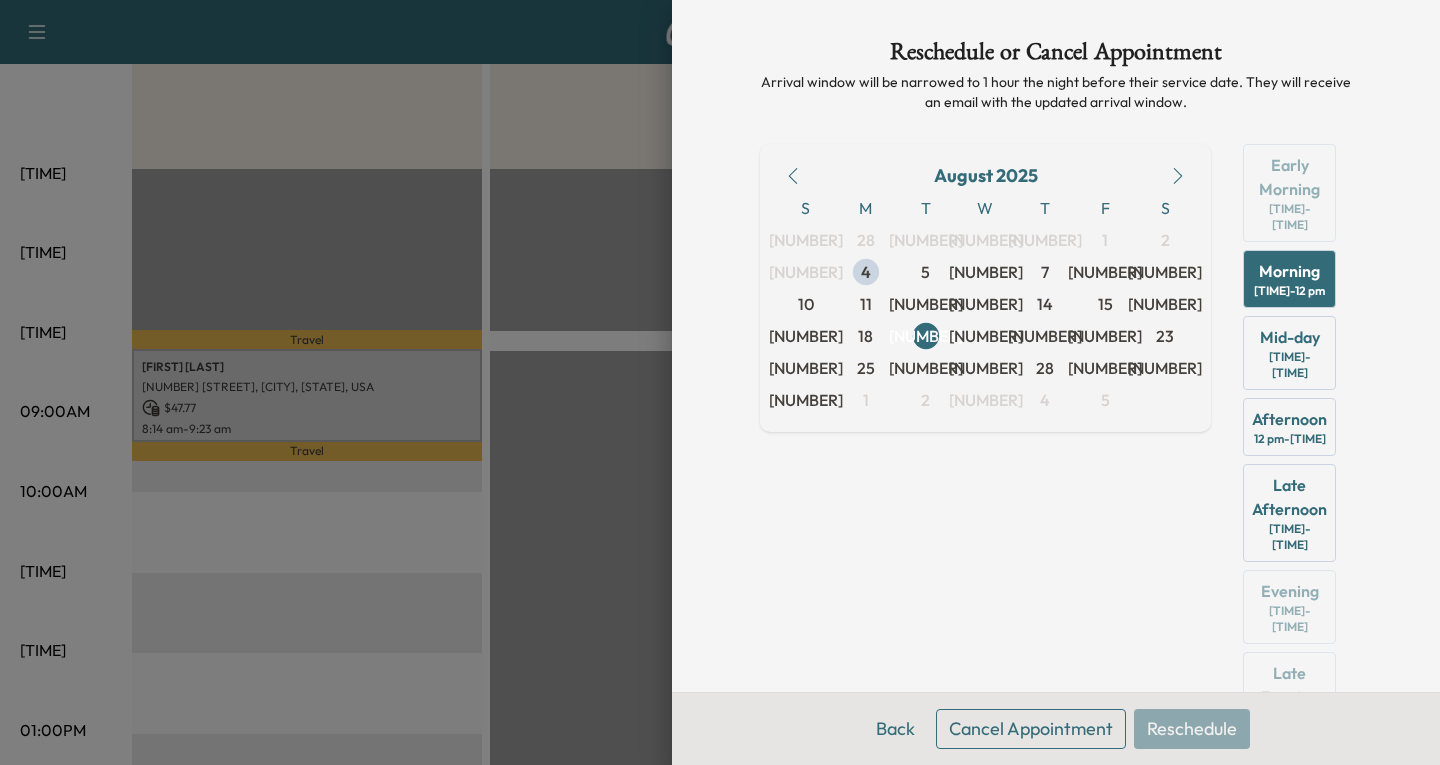 click on "Cancel Appointment" at bounding box center (1031, 729) 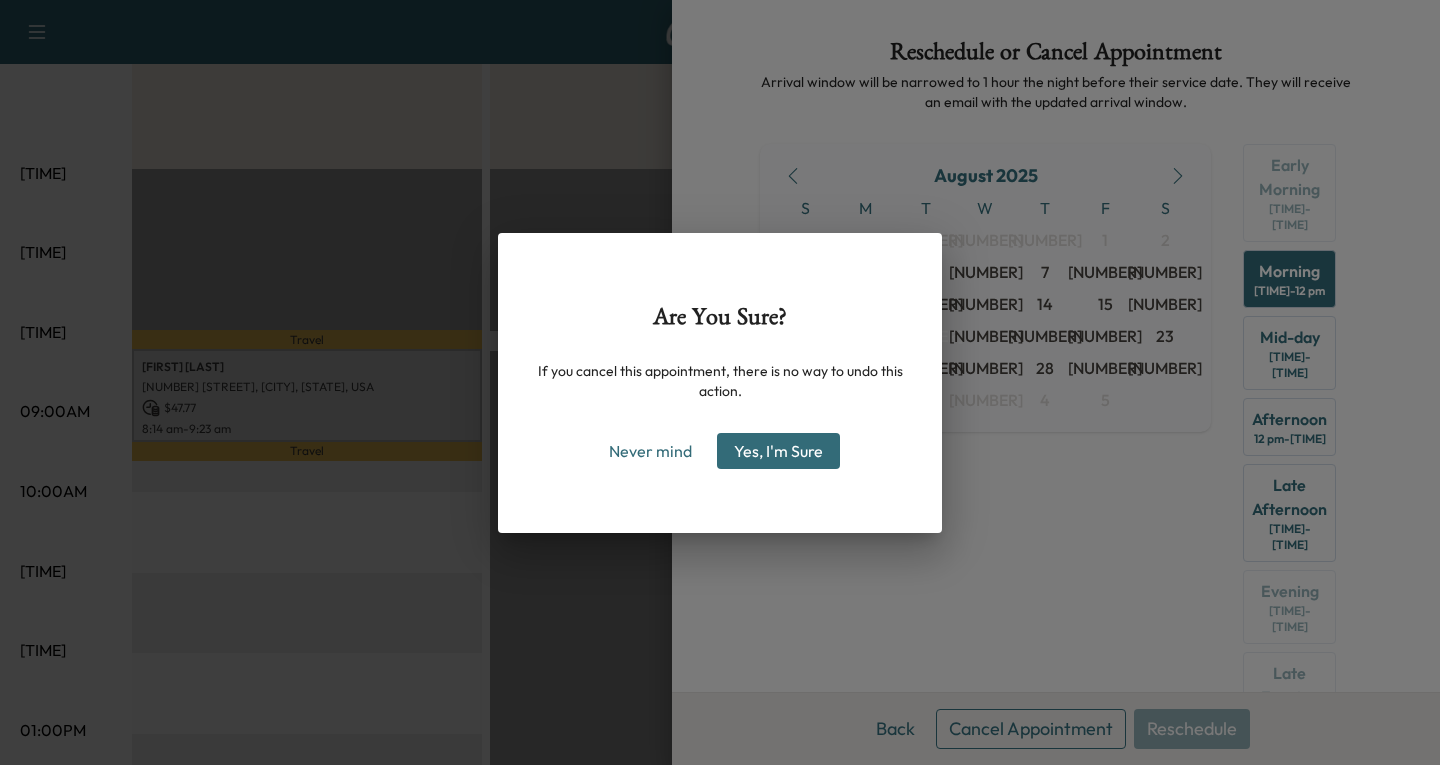 click on "Yes, I'm Sure" at bounding box center (778, 451) 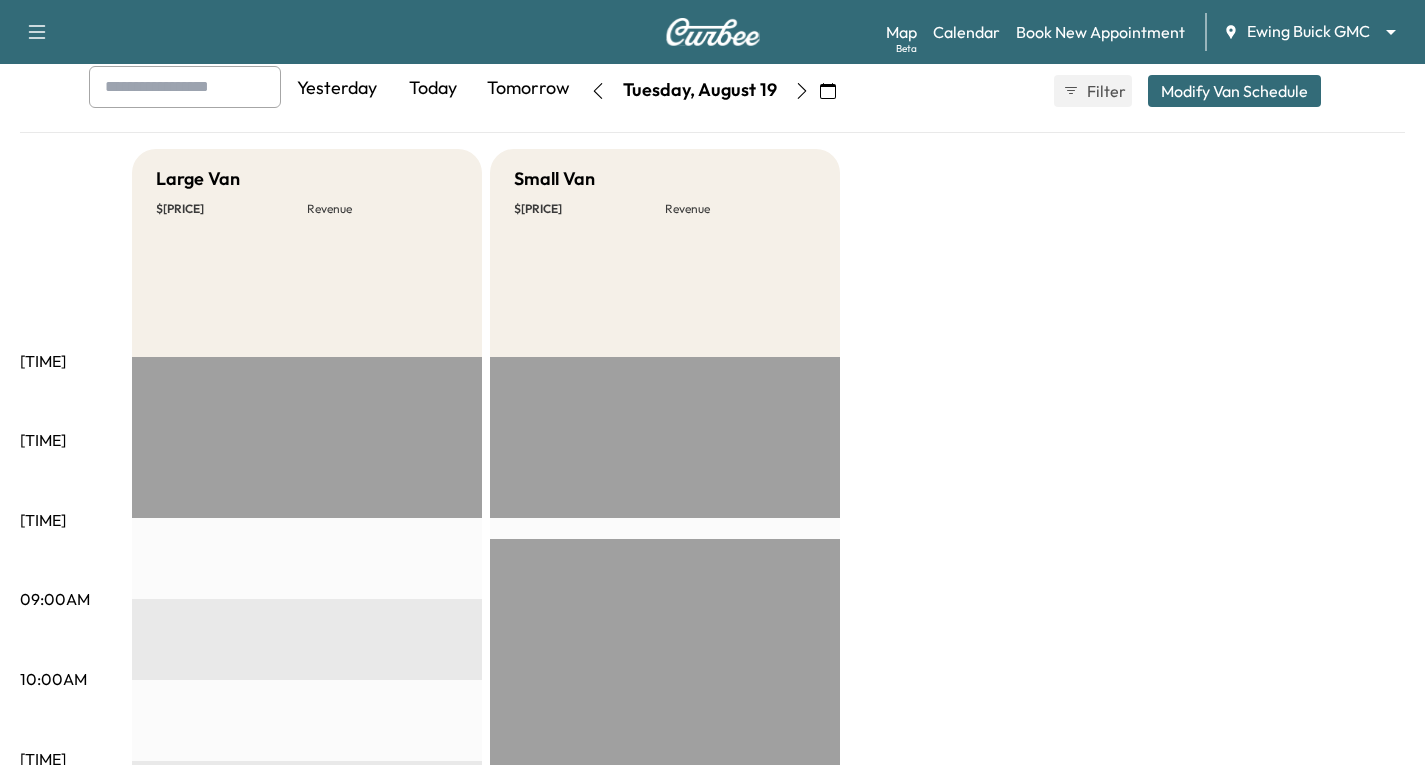scroll, scrollTop: 0, scrollLeft: 0, axis: both 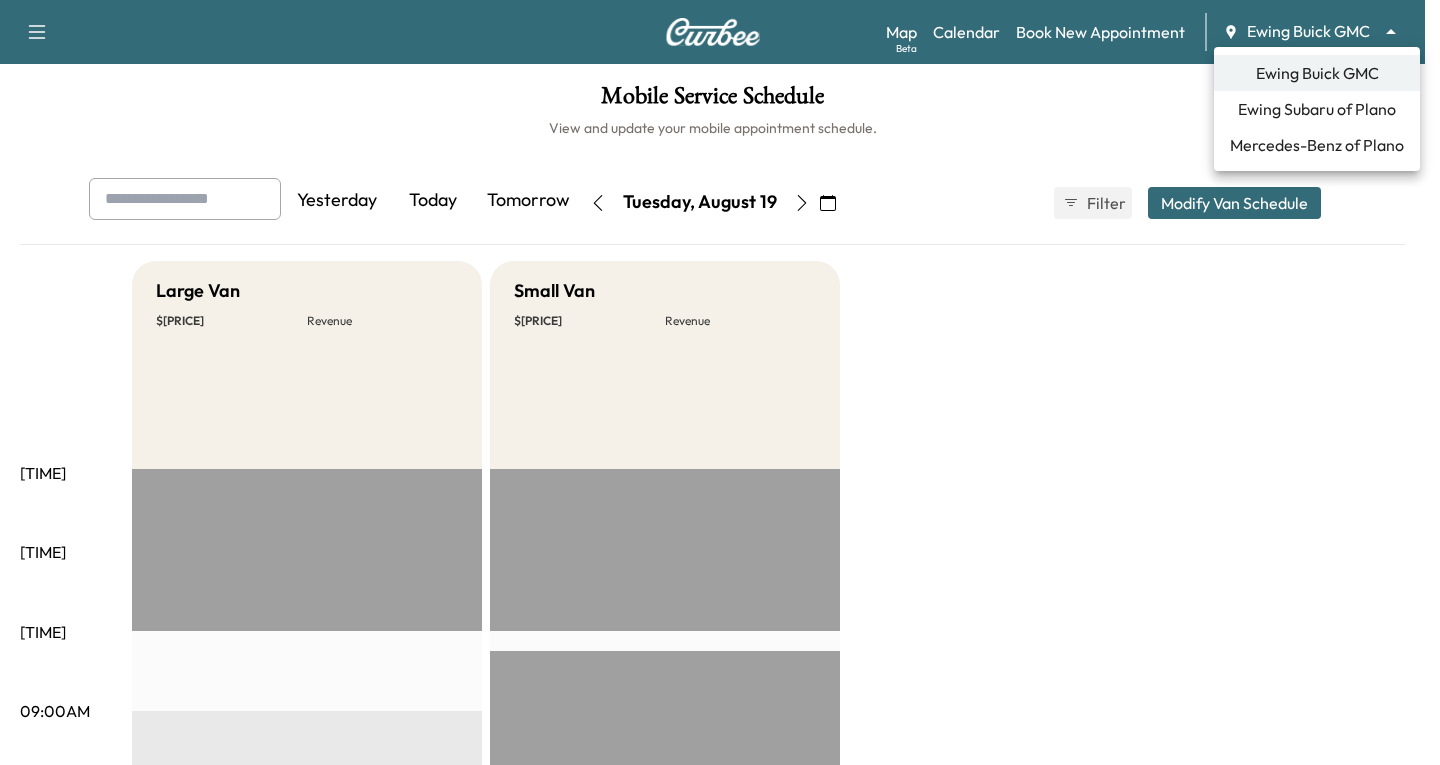 click on "Cancel Done Filter Modify Van Schedule Modify Van Schedule Van Schedule for  Tuesday, August 19, 2025 *  Schedule modified Shift Start Shift End Small Van 8:00 AM * Start 8:15 AM **** Start Inactive Large Van 8:00 AM * Start 4:00 PM ** Start Inactive Cancel Save & Close [TIME] [TIME] [TIME] [TIME] [TIME] [TIME] [TIME] [TIME] [TIME] [TIME] [TIME] [TIME] [TIME] [TIME] [TIME] Large Van $ 0.00 Revenue EST Start   Small Van $ 0.00 Revenue EST Start
Ewing Buick GMC Ewing Subaru of Plano Mercedes-Benz of Plano" at bounding box center (720, 382) 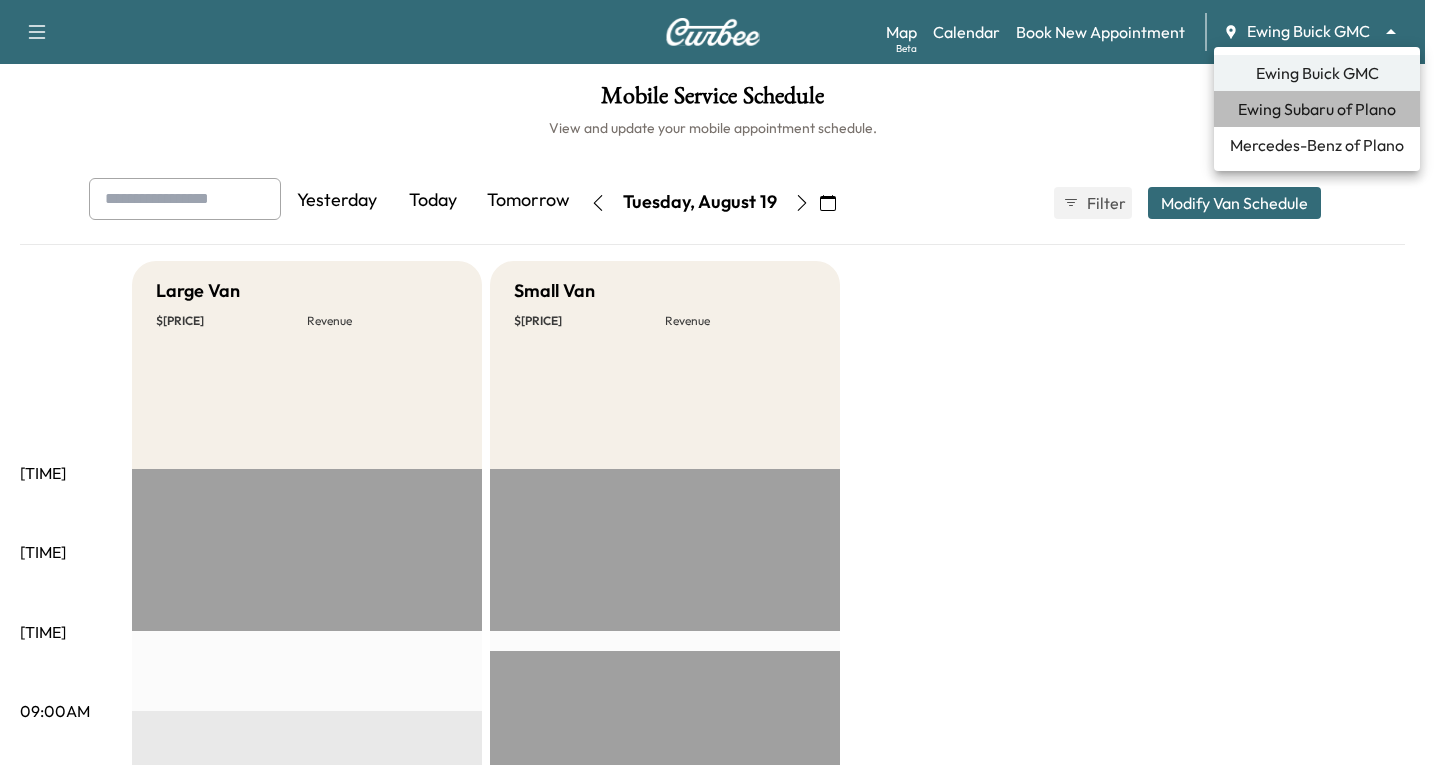 click on "Ewing Subaru of Plano" at bounding box center [1317, 109] 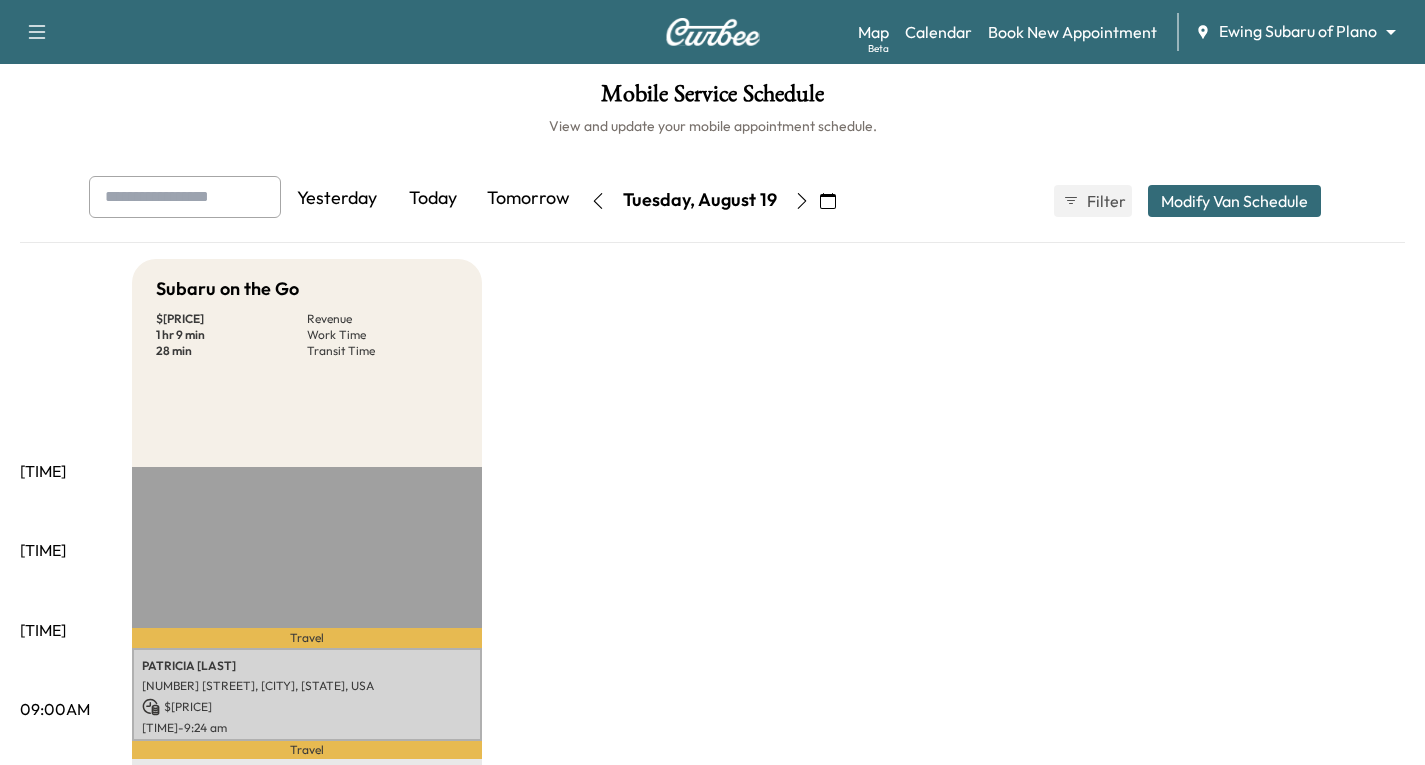 scroll, scrollTop: 0, scrollLeft: 0, axis: both 